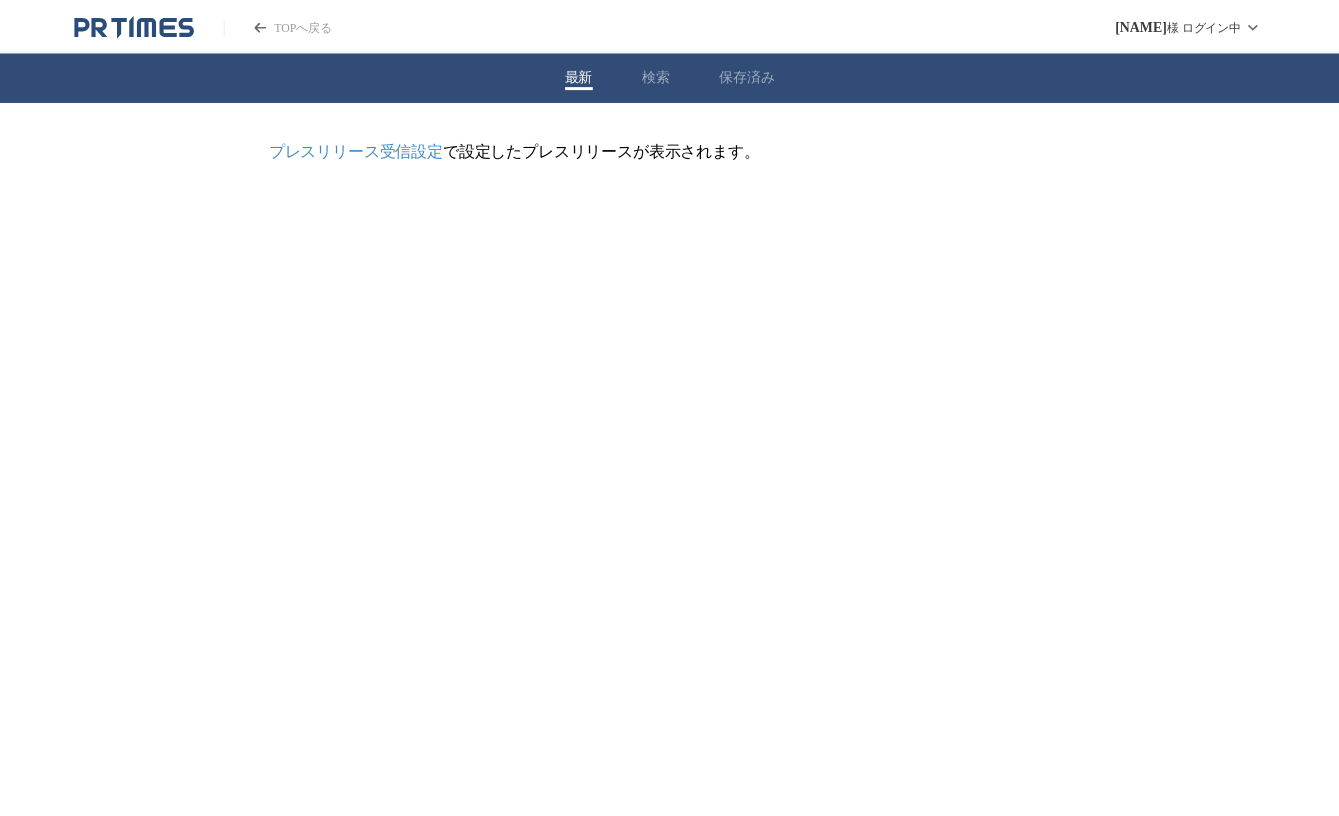 scroll, scrollTop: 0, scrollLeft: 0, axis: both 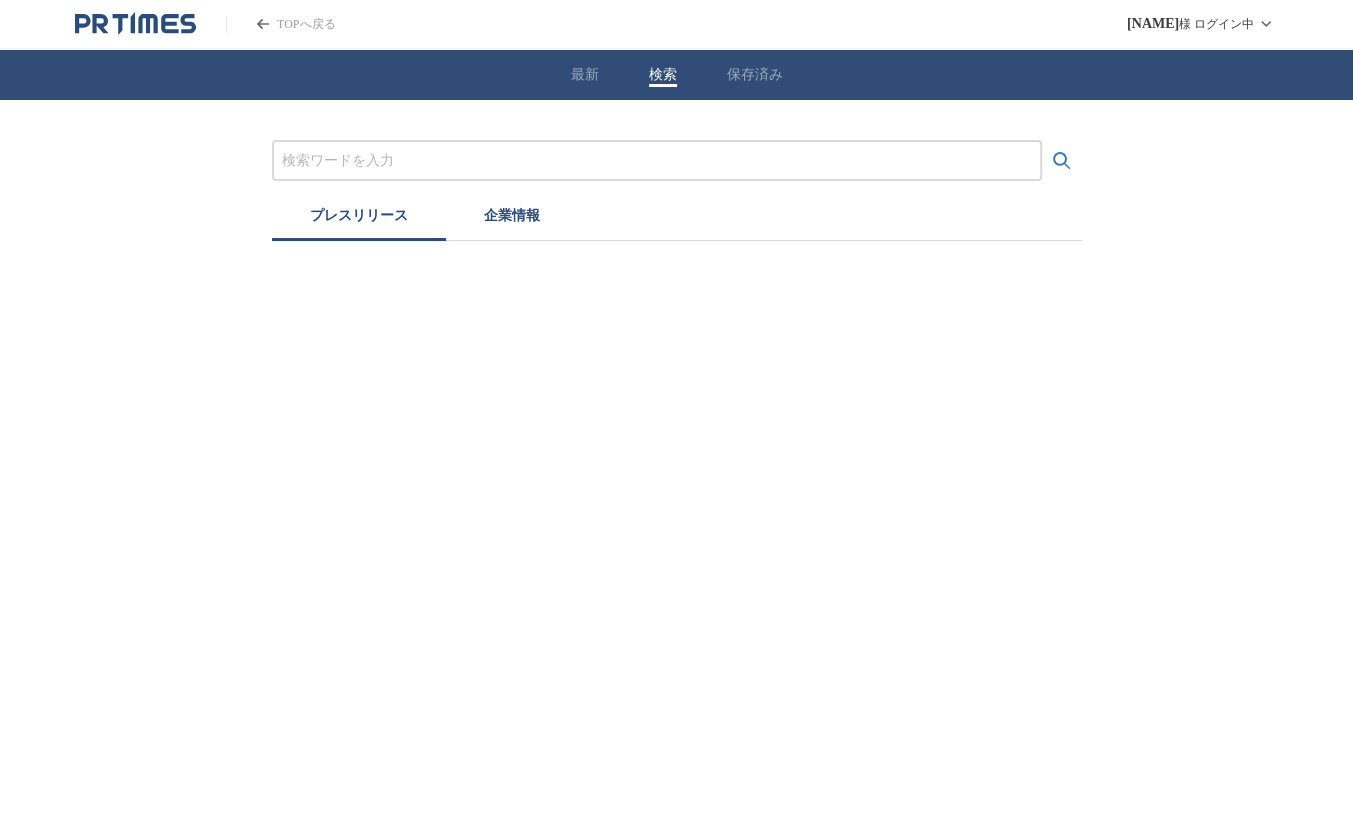 click on "検索" at bounding box center (663, 75) 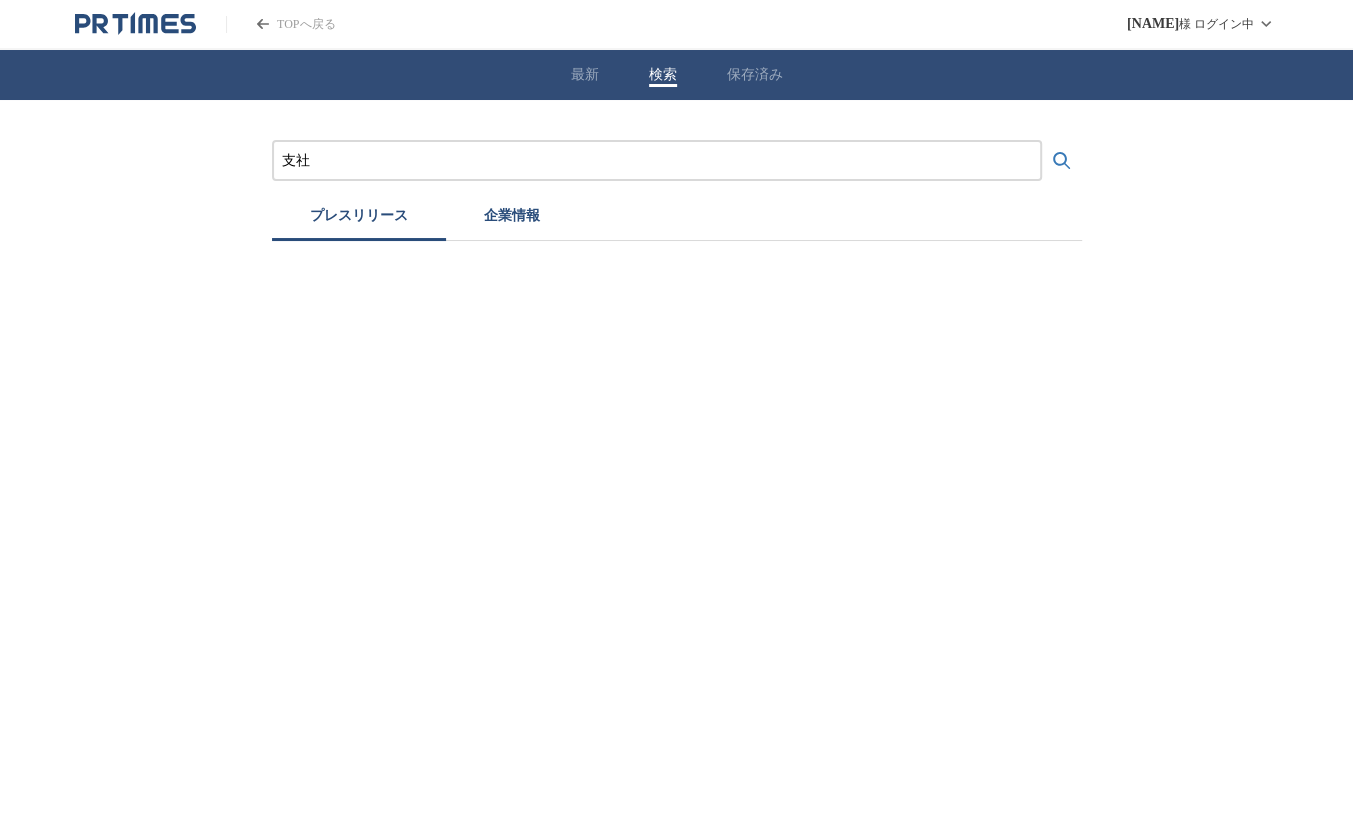 type on "支" 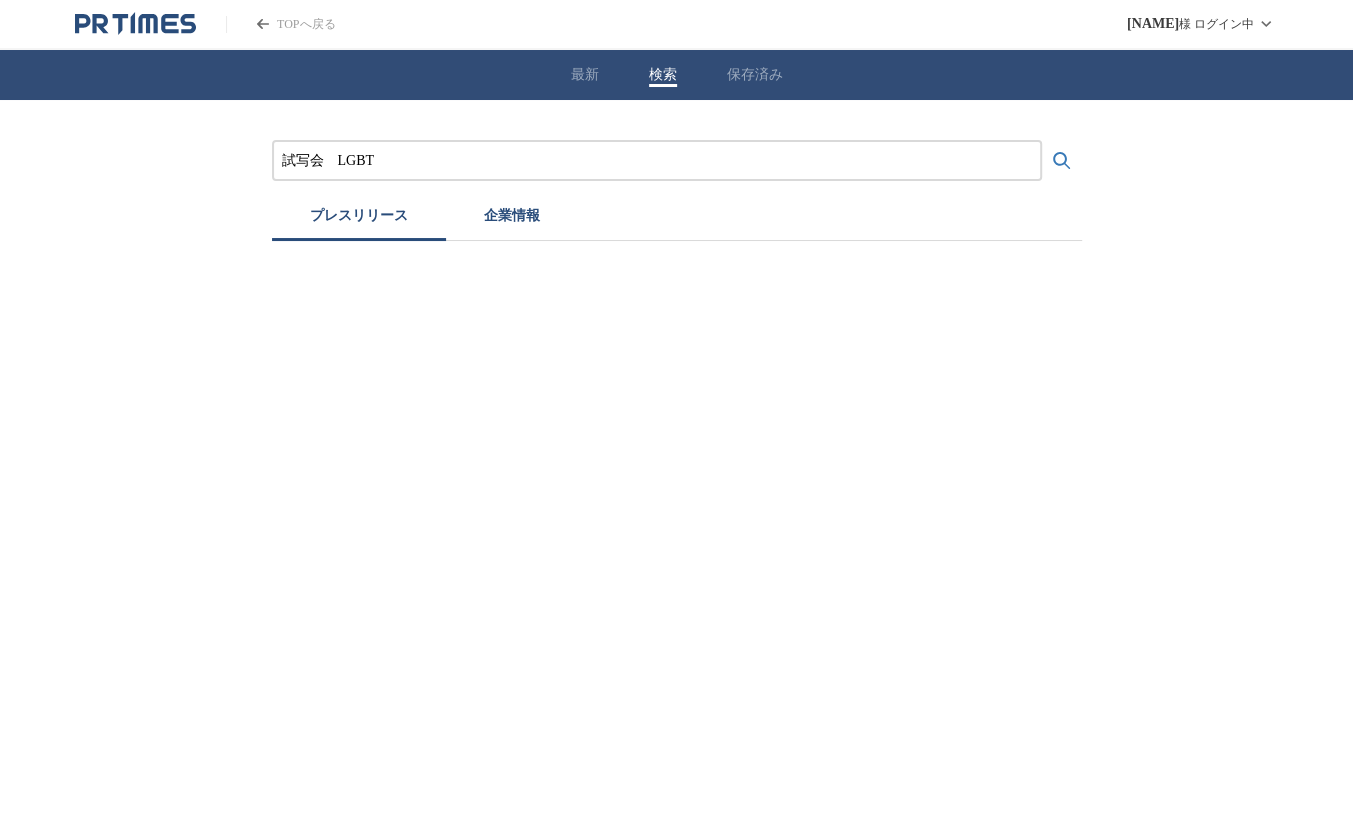 click at bounding box center (1062, 161) 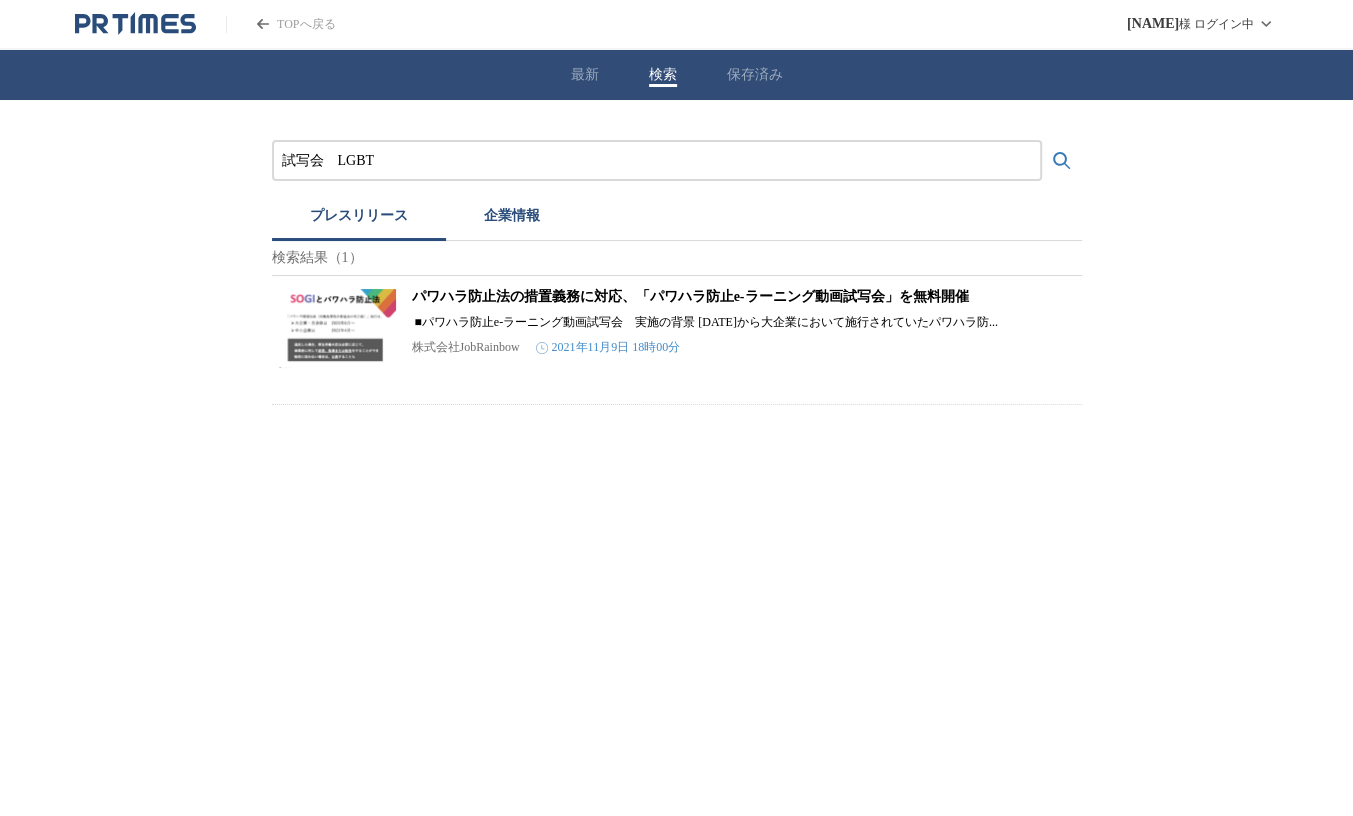 click on "試写会　LGBT プレスリリース 企業情報 検索結果（1） パワハラ防止法の措置義務に対応、「パワハラ防止e-ラーニング動画試写会」を無料開催     ​ ■パワハラ防止e-ラーニング動画試写会　実施の背景 [YEAR]年[MONTH]月[DAY]月から大企業において施行されていたパワハラ防... 株式会社JobRainbow [YEAR]年[MONTH]月[DAY]日 [TIME] 保存する" at bounding box center (676, 252) 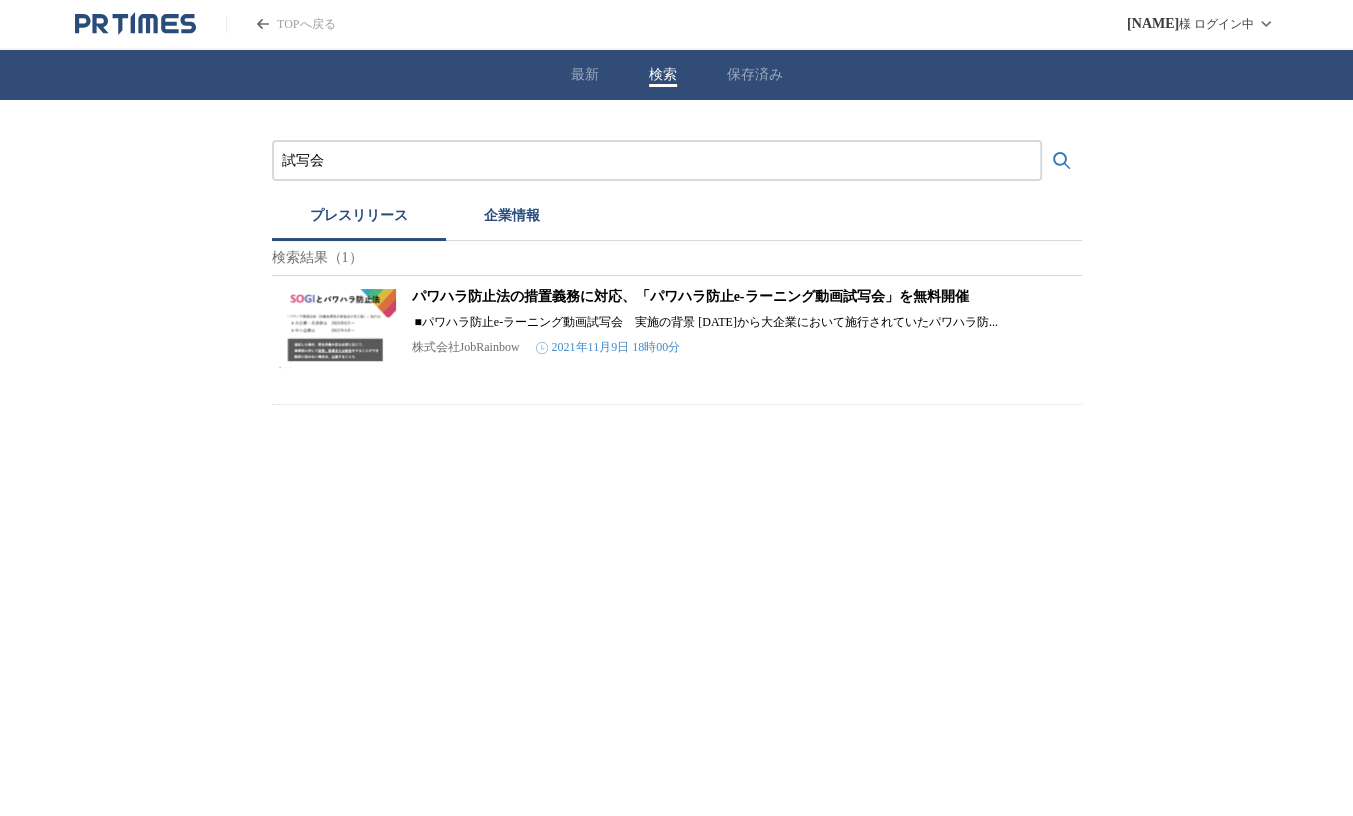 click at bounding box center [1062, 161] 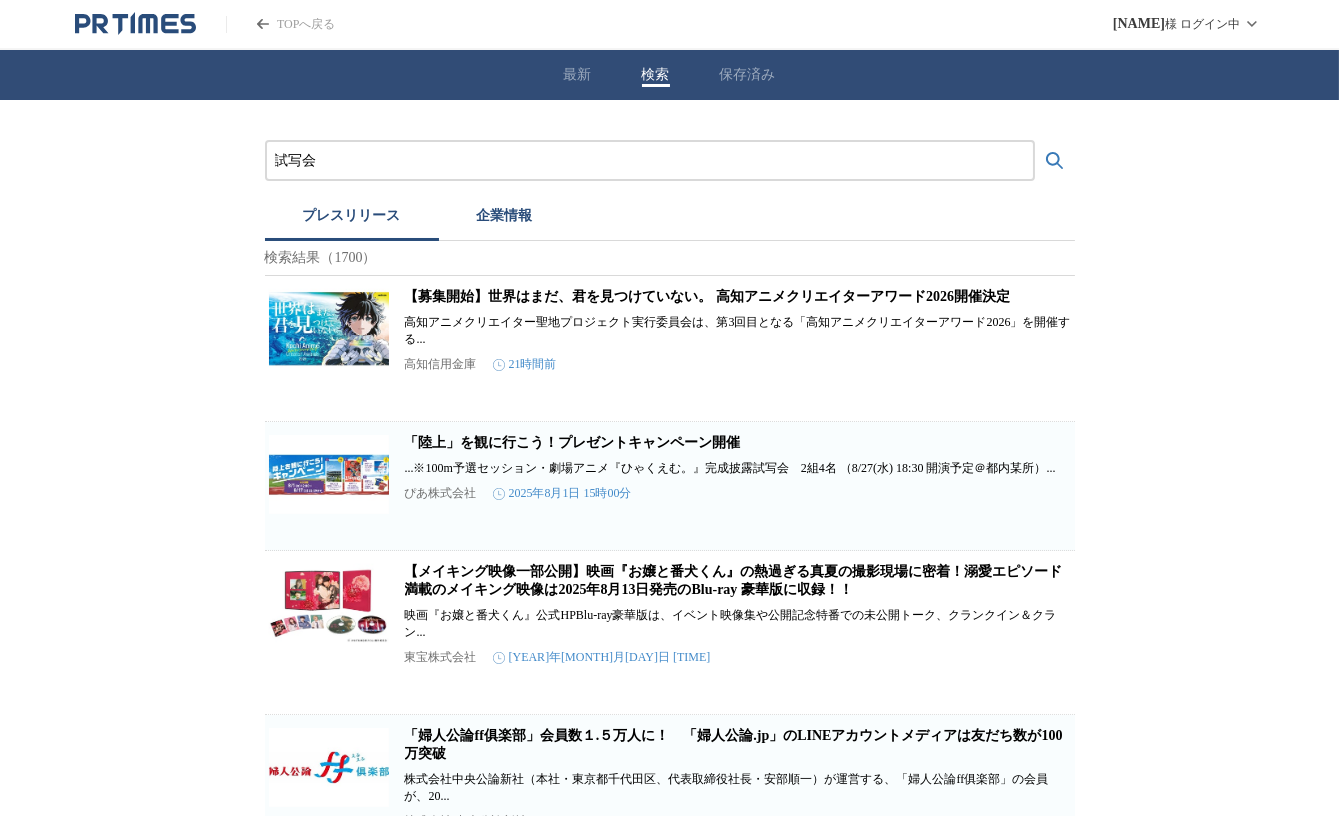 click on "検索結果（269）
試写会 プレスリリース 企業情報 検索結果（1700） 【募集開始】世界はまだ、君を見つけていない。 高知アニメクリエイターアワード2026開催決定 　高知アニメクリエイター聖地プロジェクト実行委員会は、第3回目となる「高知アニメクリエイターアワード2026」を開催する... 高知信用金庫 21時間前 保存する 「陸上」を観に行こう！プレゼントキャンペーン開催 ...※100m予選セッション・劇場アニメ『ひゃくえむ。』完成披露試写会　2組4名 （[DATE](水) [TIME] 開演予定＠[CITY]... ぴあ株式会社 [DATE] [TIME] 保存する 【メイキング映像一部公開】映画『お嬢と番犬くん』の熱過ぎる真夏の撮影現場に密着！溺愛エピソード満載のメイキング映像は[DATE]発売のBlu-ray 豪華版に収録！！ 東宝株式会社 [DATE] [TIME] 保存する 保存する 保存する" at bounding box center [669, 1732] 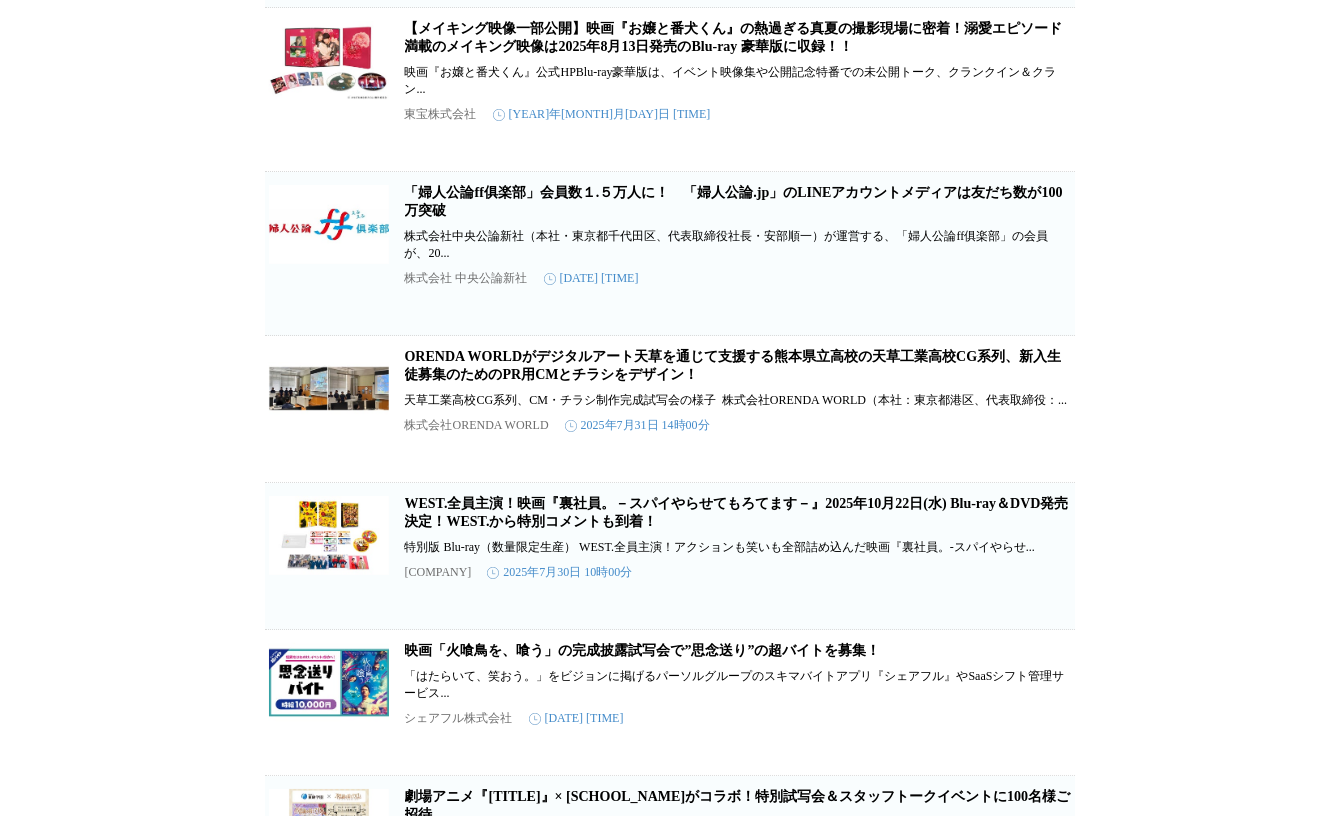 scroll, scrollTop: 545, scrollLeft: 0, axis: vertical 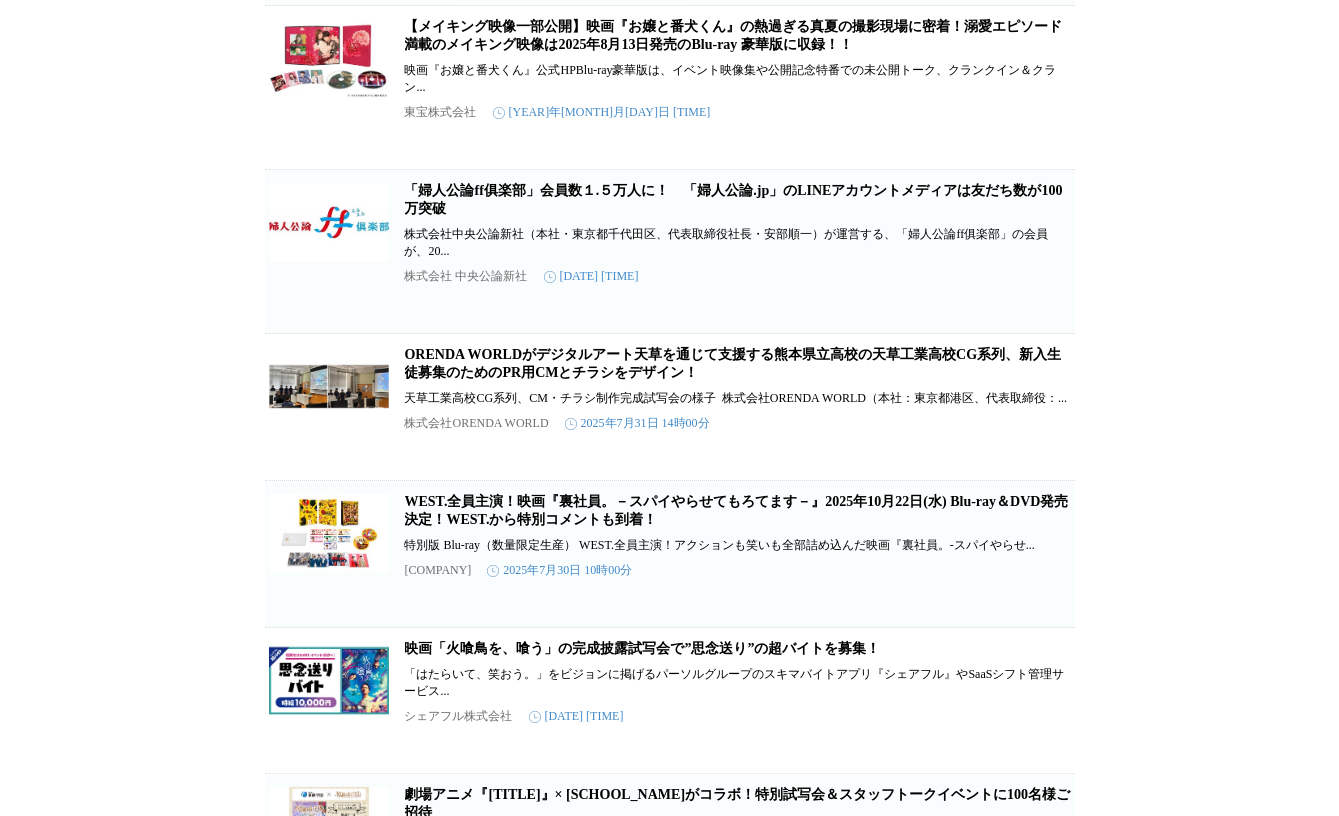 click on "「婦人公論ff俱楽部」会員数１.５万人に！　「婦人公論.jp」のLINEアカウントメディアは友だち数が100万突破" at bounding box center (738, 200) 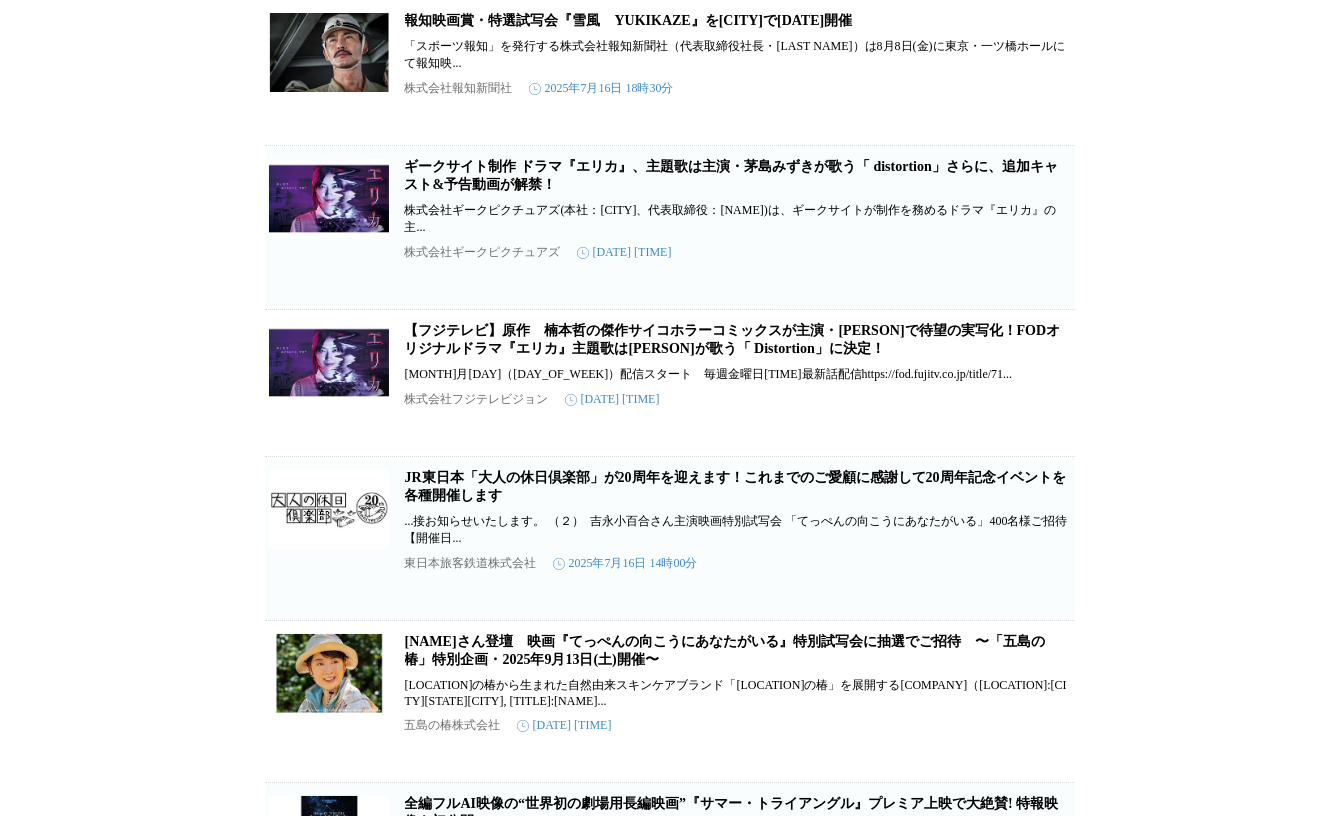 scroll, scrollTop: 2072, scrollLeft: 0, axis: vertical 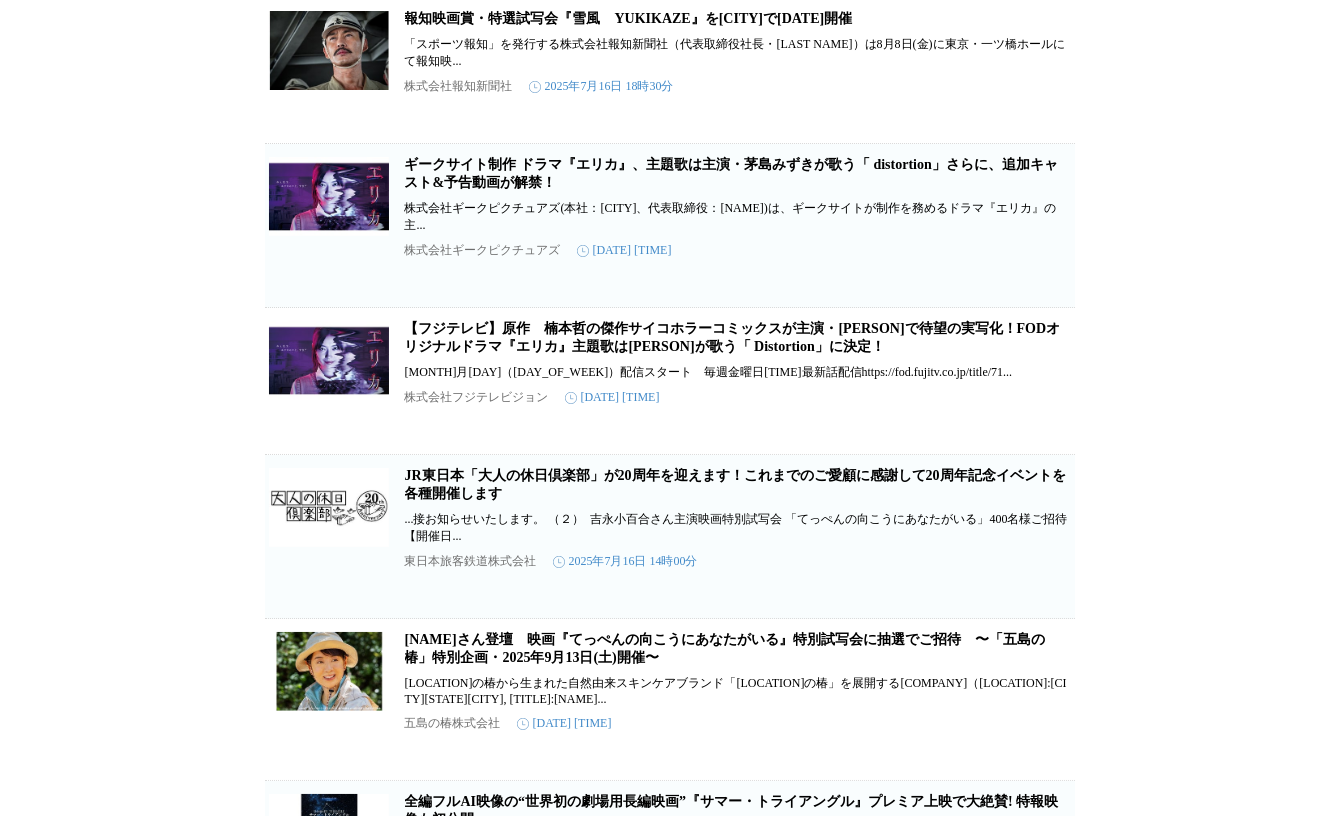 click on "検索結果（269）
試写会 プレスリリース 企業情報 検索結果（1700） 【募集開始】世界はまだ、君を見つけていない。 高知アニメクリエイターアワード2026開催決定 　高知アニメクリエイター聖地プロジェクト実行委員会は、第3回目となる「高知アニメクリエイターアワード2026」を開催する... 高知信用金庫 21時間前 保存する 「陸上」を観に行こう！プレゼントキャンペーン開催 ...※100m予選セッション・劇場アニメ『ひゃくえむ。』完成披露試写会　2組4名 （[DATE](水) [TIME] 開演予定＠[CITY]... ぴあ株式会社 [DATE] [TIME] 保存する 【メイキング映像一部公開】映画『お嬢と番犬くん』の熱過ぎる真夏の撮影現場に密着！溺愛エピソード満載のメイキング映像は[DATE]発売のBlu-ray 豪華版に収録！！ 東宝株式会社 [DATE] [TIME] 保存する 保存する 保存する" at bounding box center [669, -340] 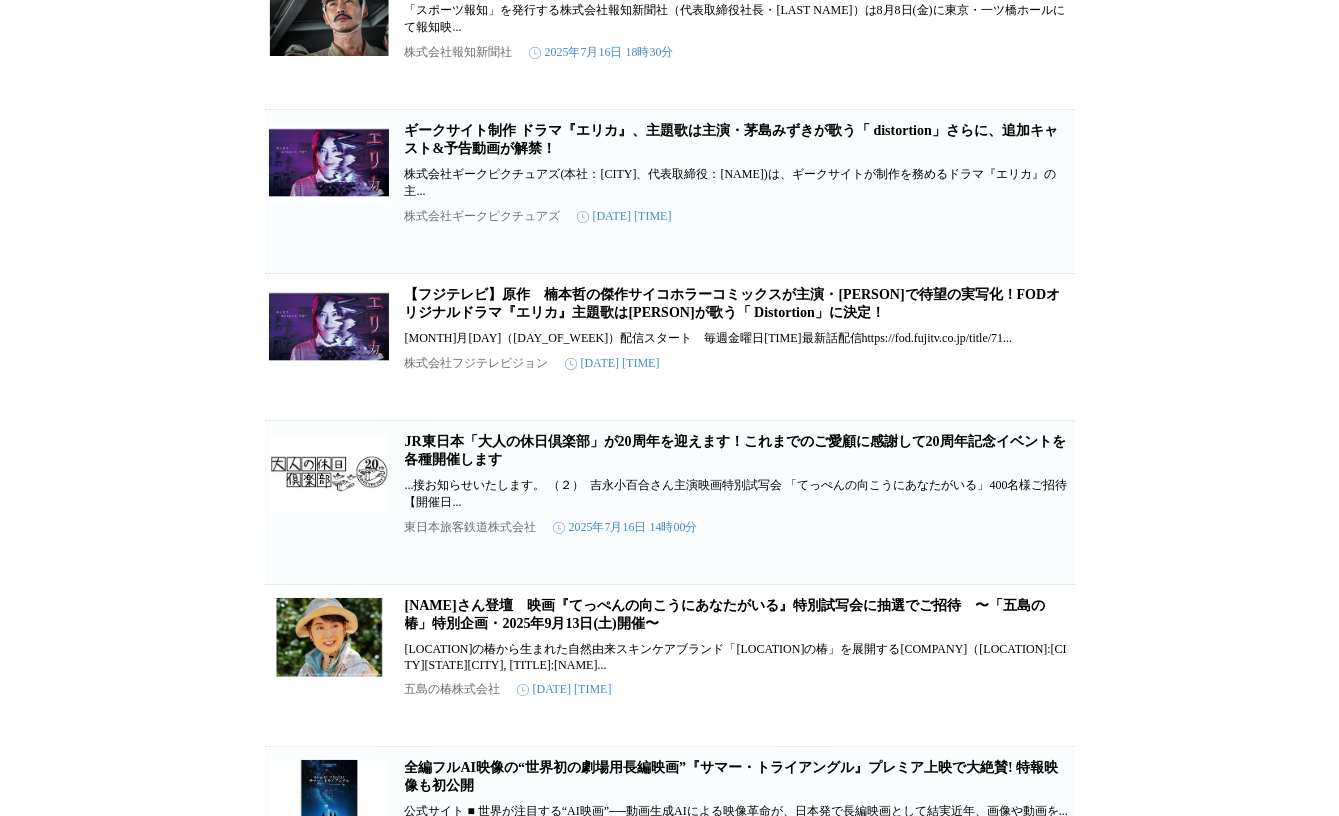 scroll, scrollTop: 2109, scrollLeft: 0, axis: vertical 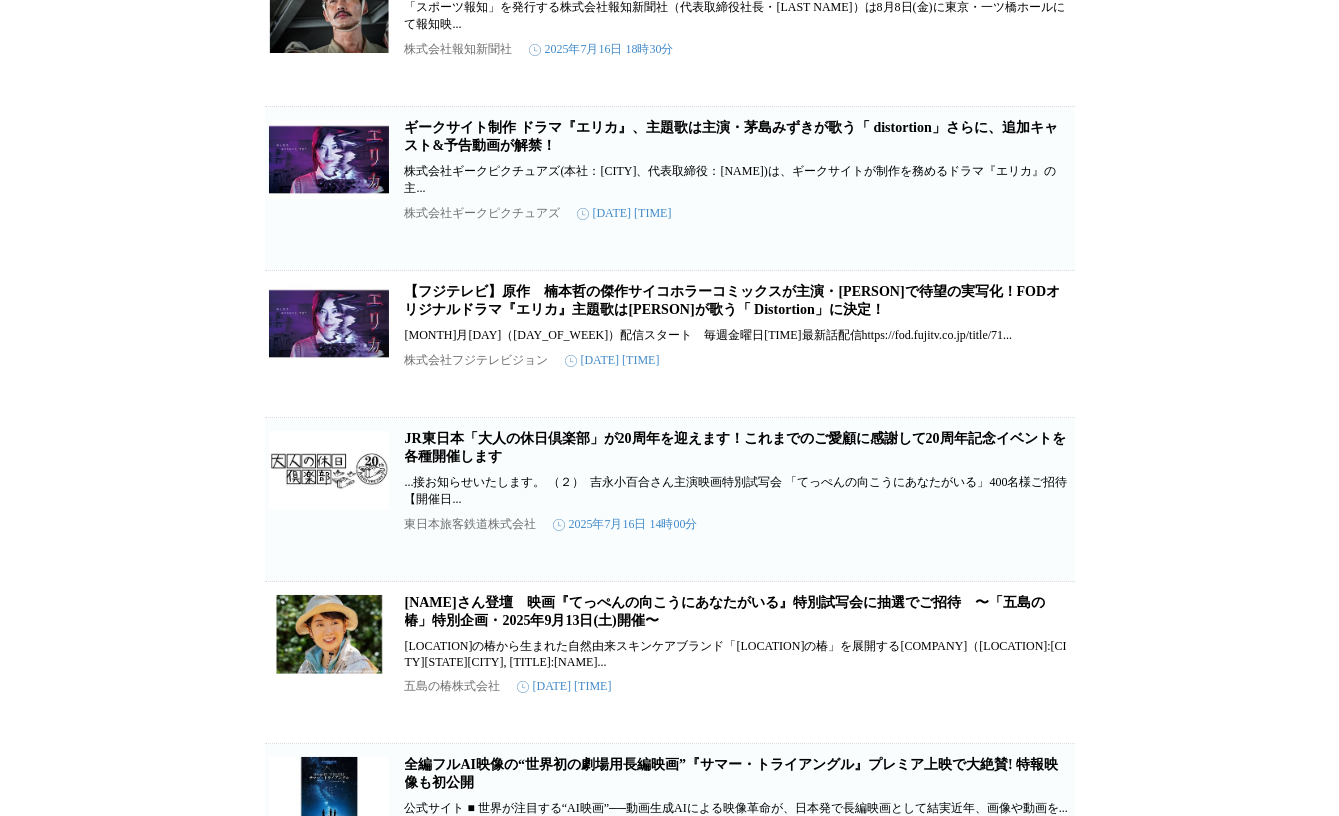 click on "報知映画賞・特選試写会『雪風　YUKIKAZE』を[CITY]で[DATE]開催" at bounding box center (629, -19) 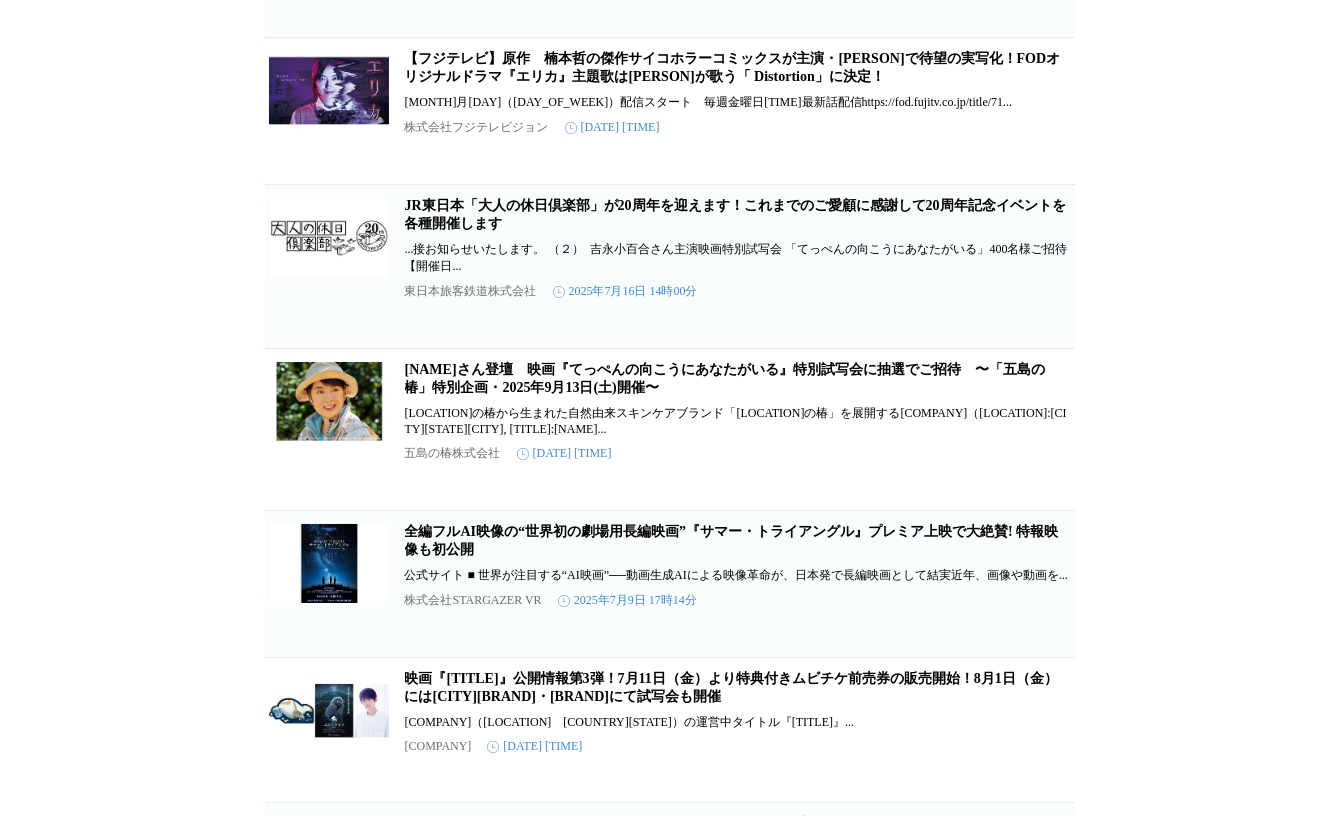 scroll, scrollTop: 2254, scrollLeft: 0, axis: vertical 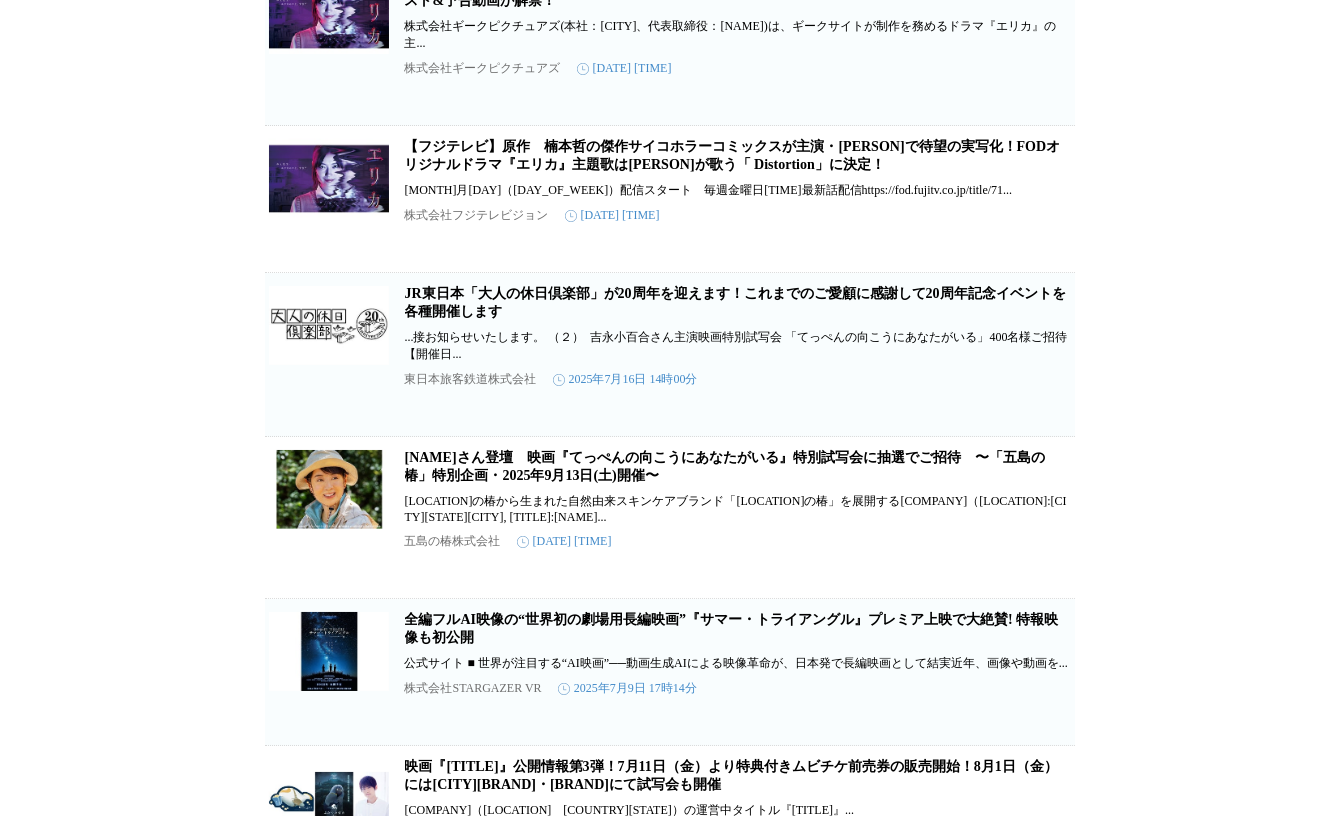 click on "ギークサイト制作 ドラマ『エリカ』、主題歌は主演・茅島みずきが歌う「 distortion」さらに、追加キャスト&予告動画が解禁！" at bounding box center [731, -9] 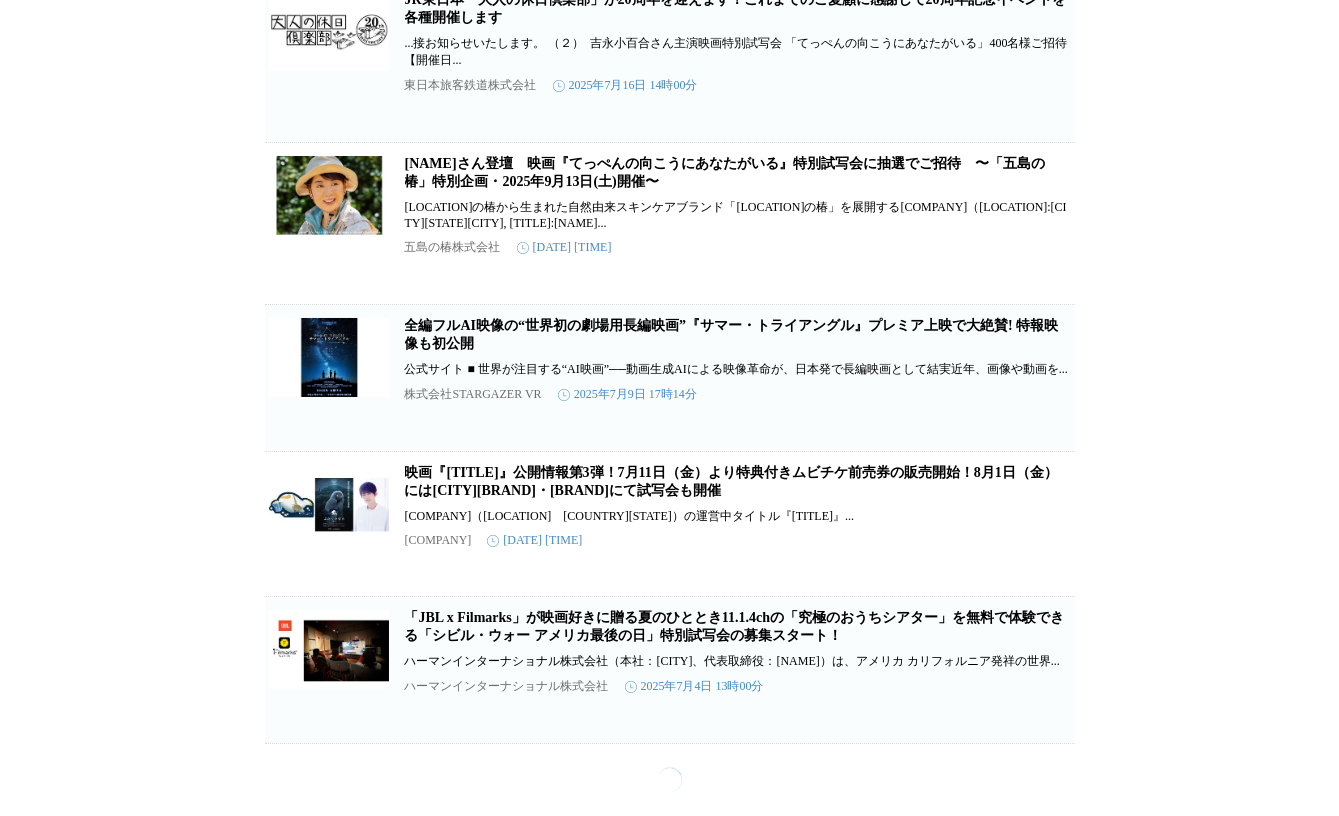 scroll, scrollTop: 2581, scrollLeft: 0, axis: vertical 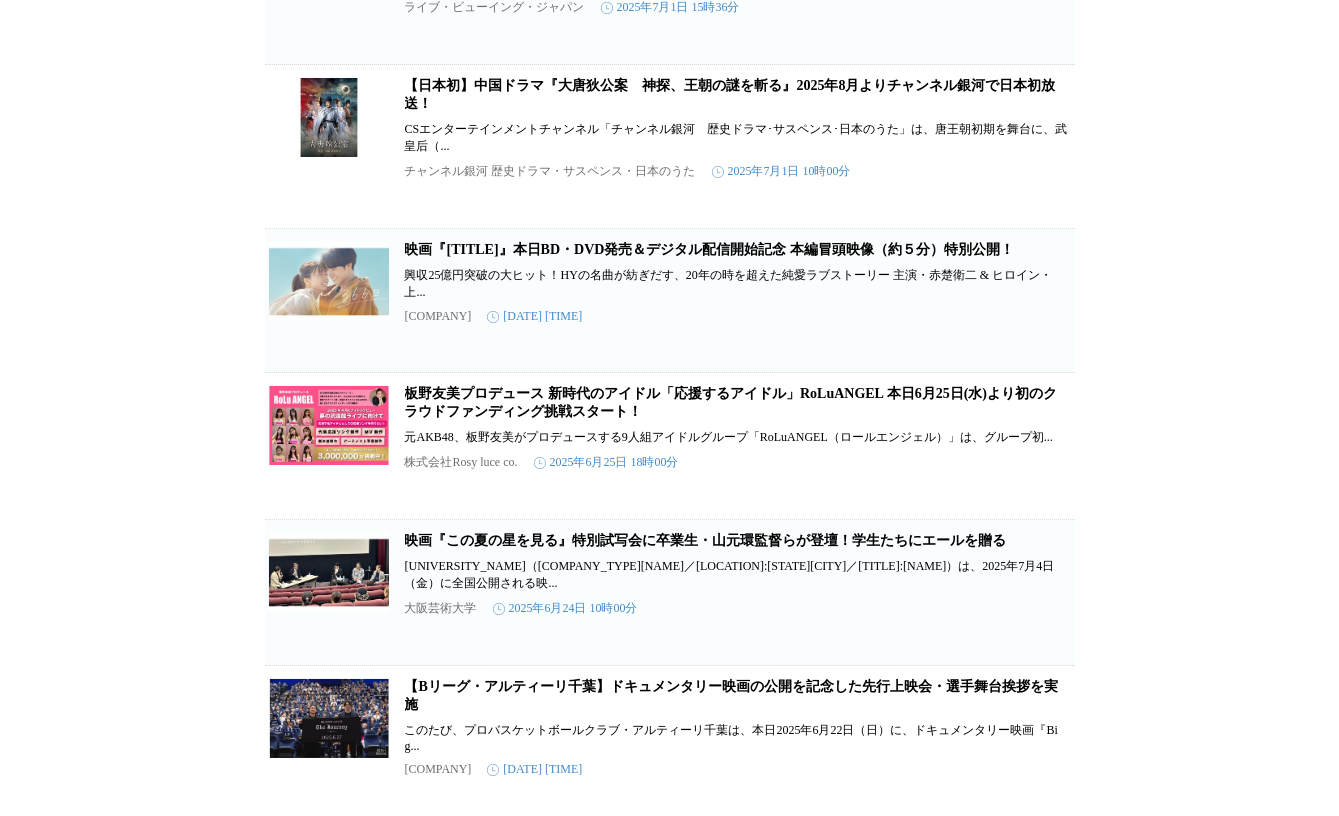 click on "映画『満天の星』前半の活動報告〜沖縄での6つの平和実践〜" at bounding box center [597, -206] 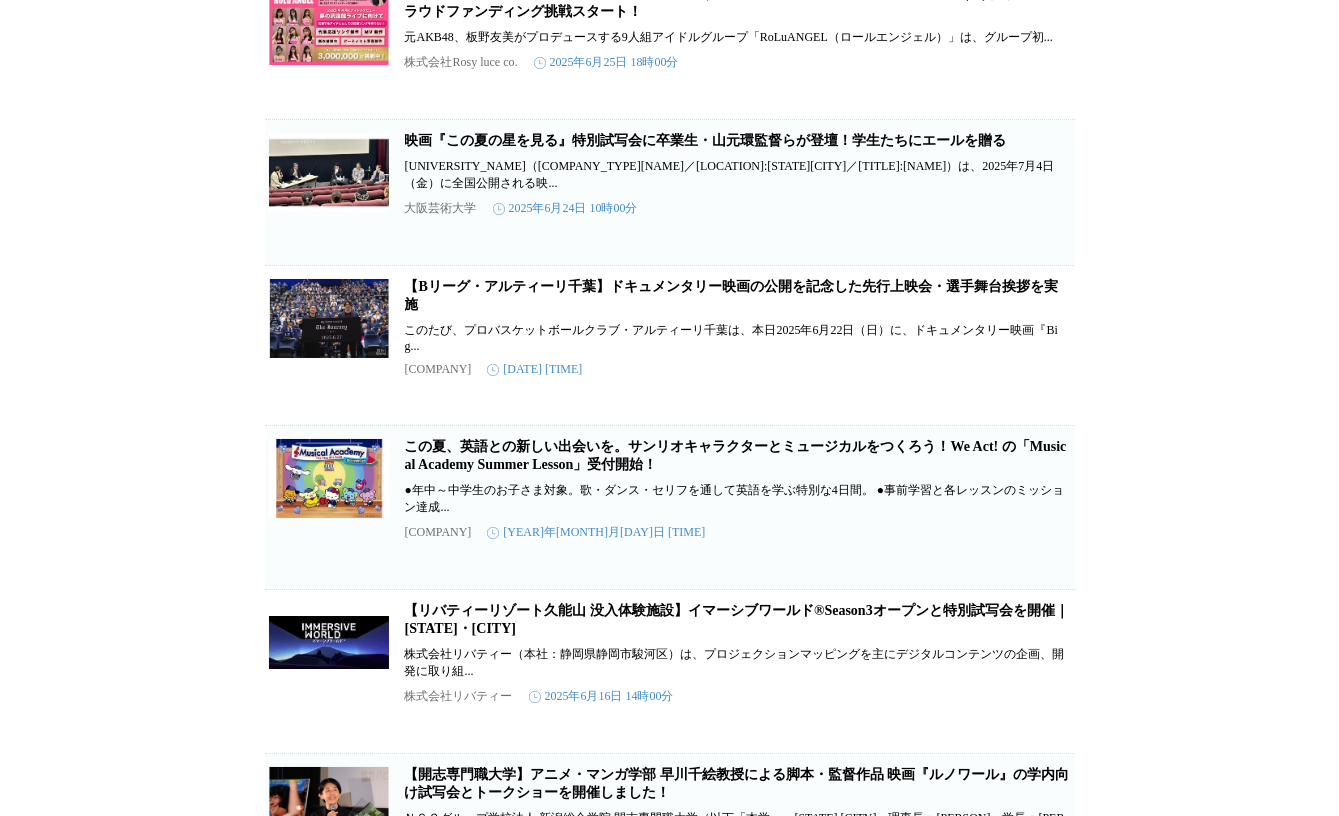scroll, scrollTop: 3954, scrollLeft: 0, axis: vertical 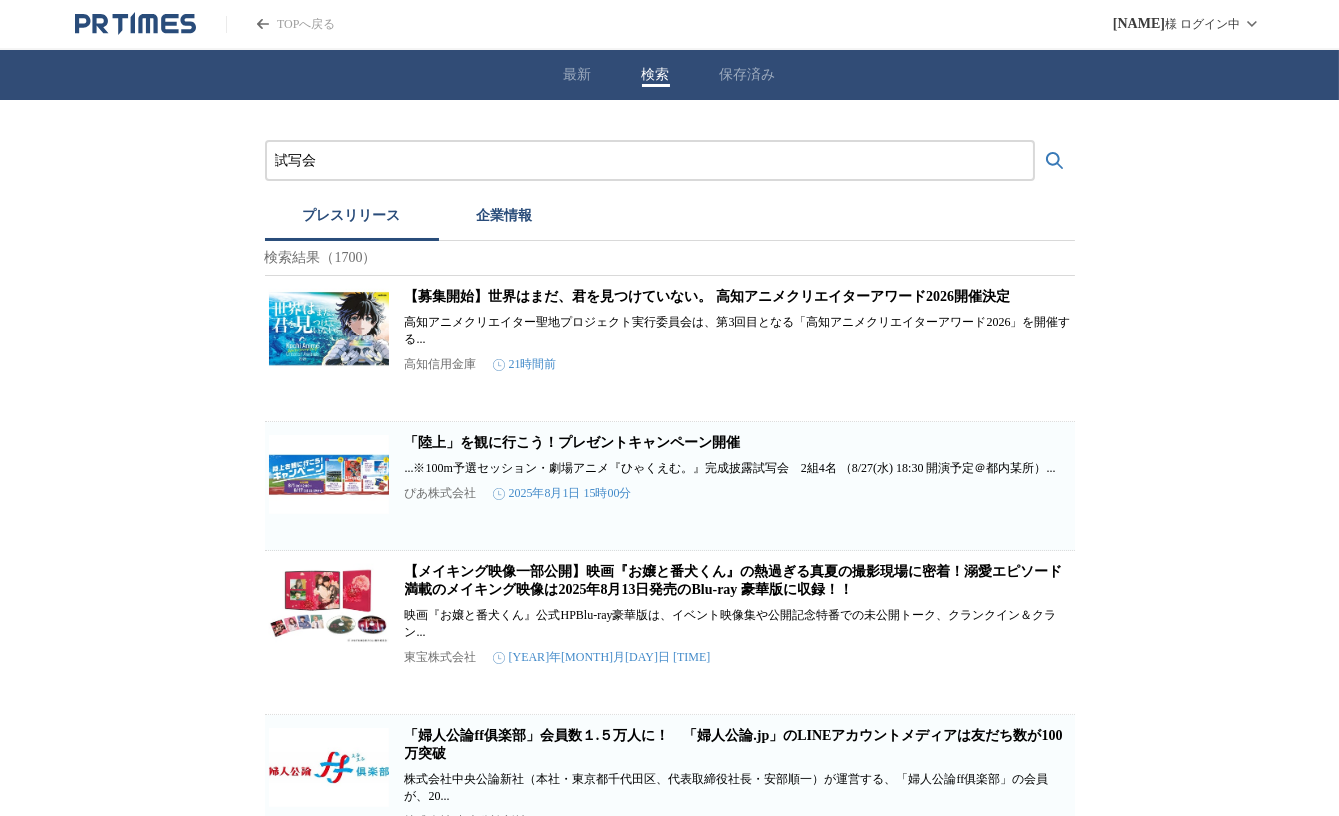 click on "試写会" at bounding box center (650, 161) 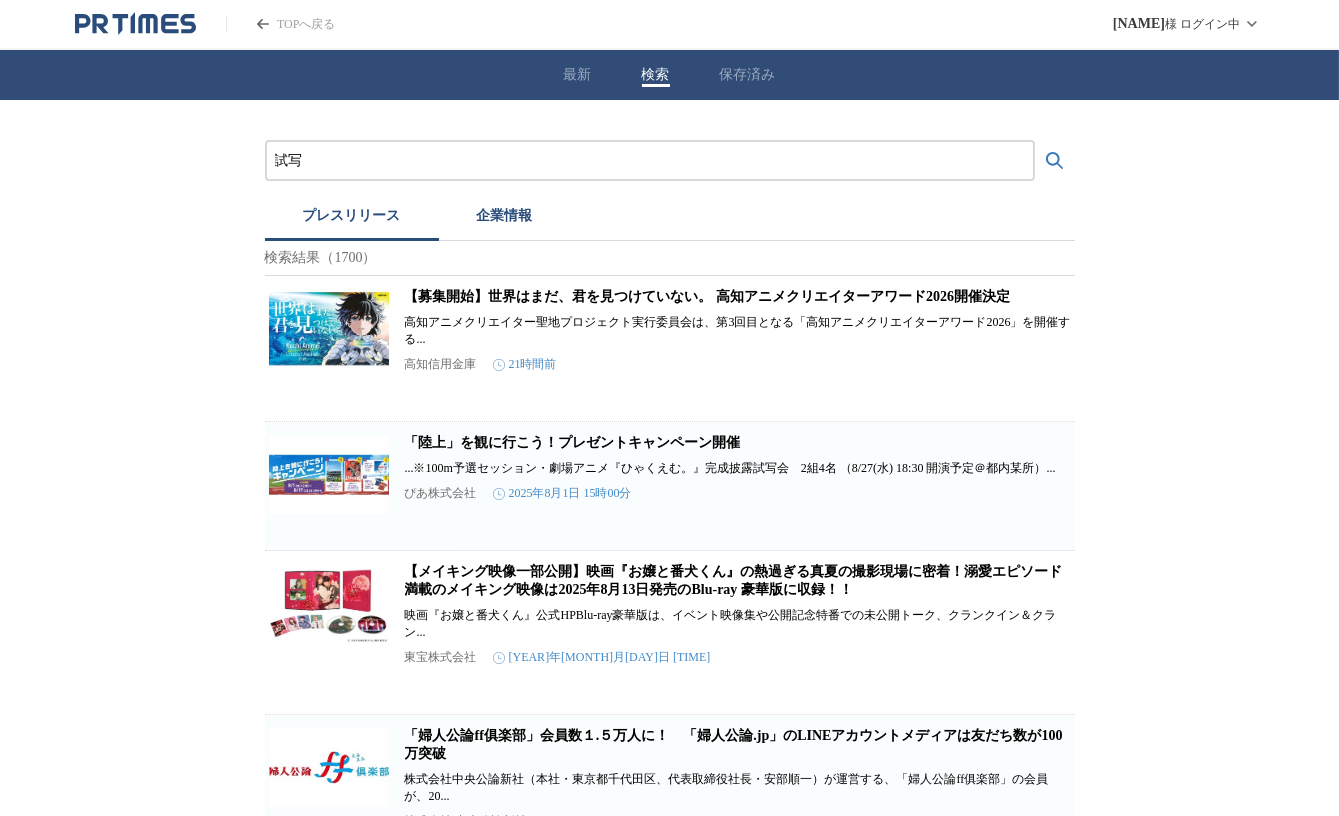 type on "試" 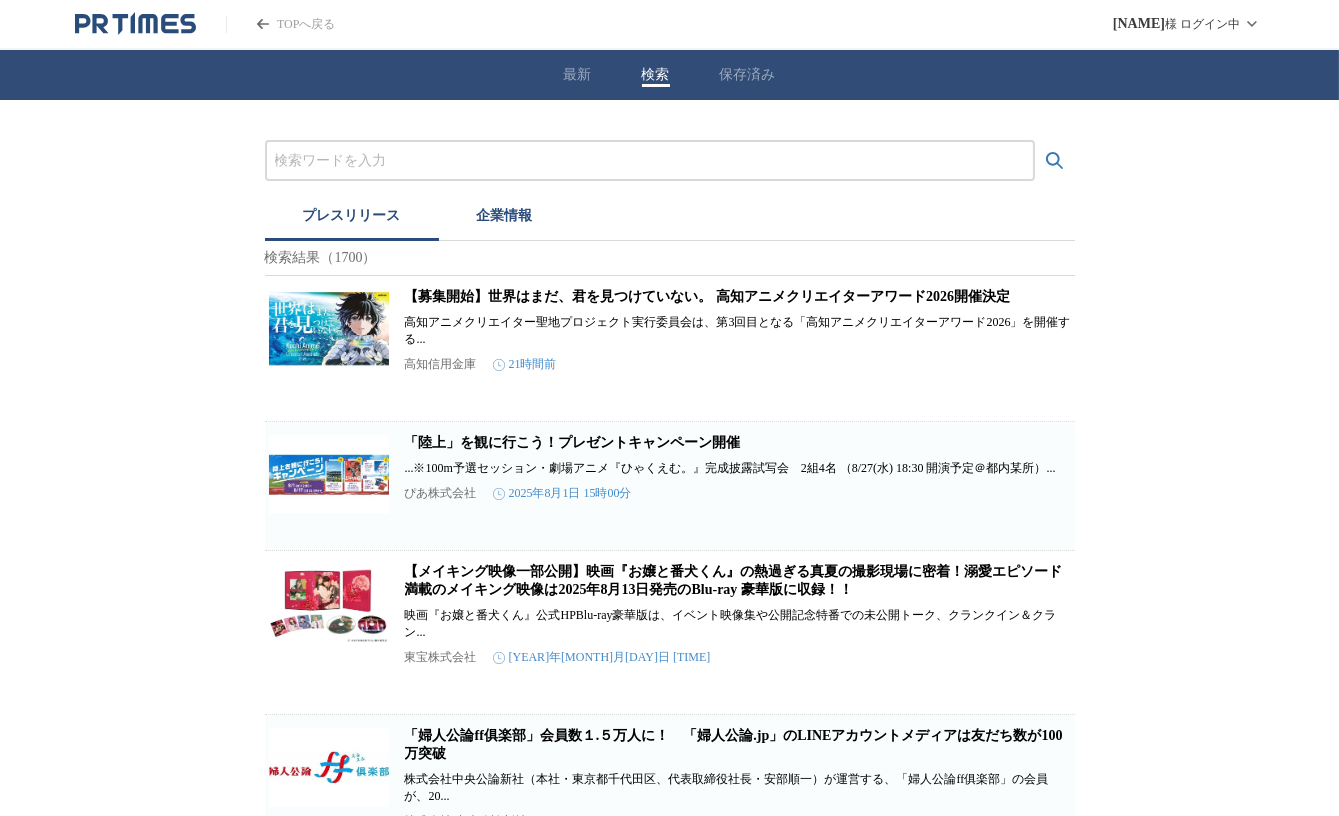 click at bounding box center (650, 161) 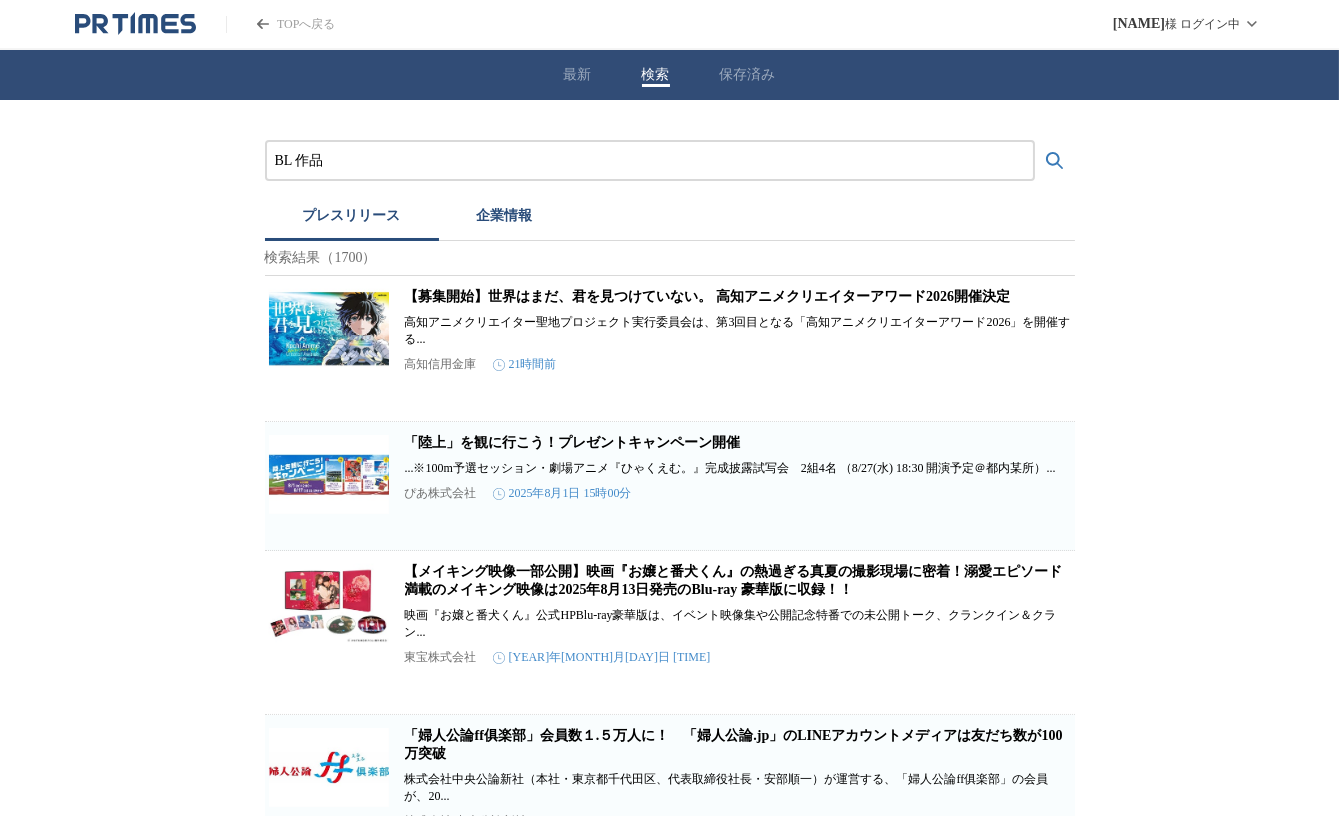 click at bounding box center (1055, 161) 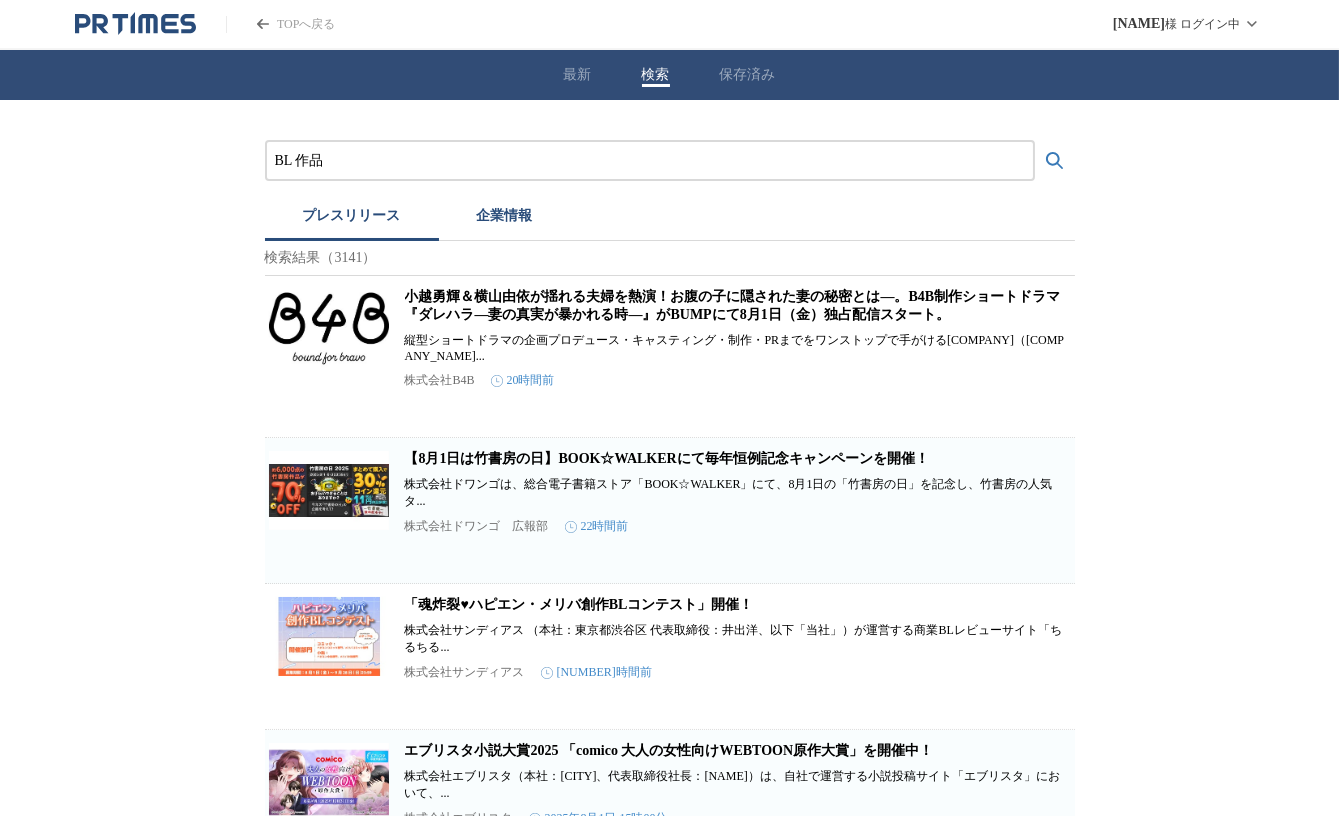 click on "BL 作品 プレスリリース 企業情報 検索結果（3141） 小越勇輝＆横山由依が揺れる夫婦を熱演！お腹の子に隠された妻の秘密とは―。B4B制作ショートドラマ『ダレハラ―妻の真実が暴かれる時―』がBUMPにて8月1日（金）独占配信スタート。 縦型ショートドラマの企画プロデュース・キャスティング・制作・PRまでをワンストップで手がける株式会社B4B（ビーフォービ... 株式会社B4B 20時間前 保存する 【8月1日は竹書房の日】BOOK☆WALKERにて毎年恒例記念キャンペーンを開催！ 株式会社ドワンゴは、総合電子書籍ストア「BOOK☆WALKER」にて、8月1日の「竹書房の日」を記念し、竹書房の人気タ... 株式会社ドワンゴ　広報部 22時間前 保存する 「魂炸裂♥ハピエン・メリバ創作BLコンテスト」開催！ 株式会社サンディアス 23時間前 保存する 株式会社エブリスタ" at bounding box center (669, 1722) 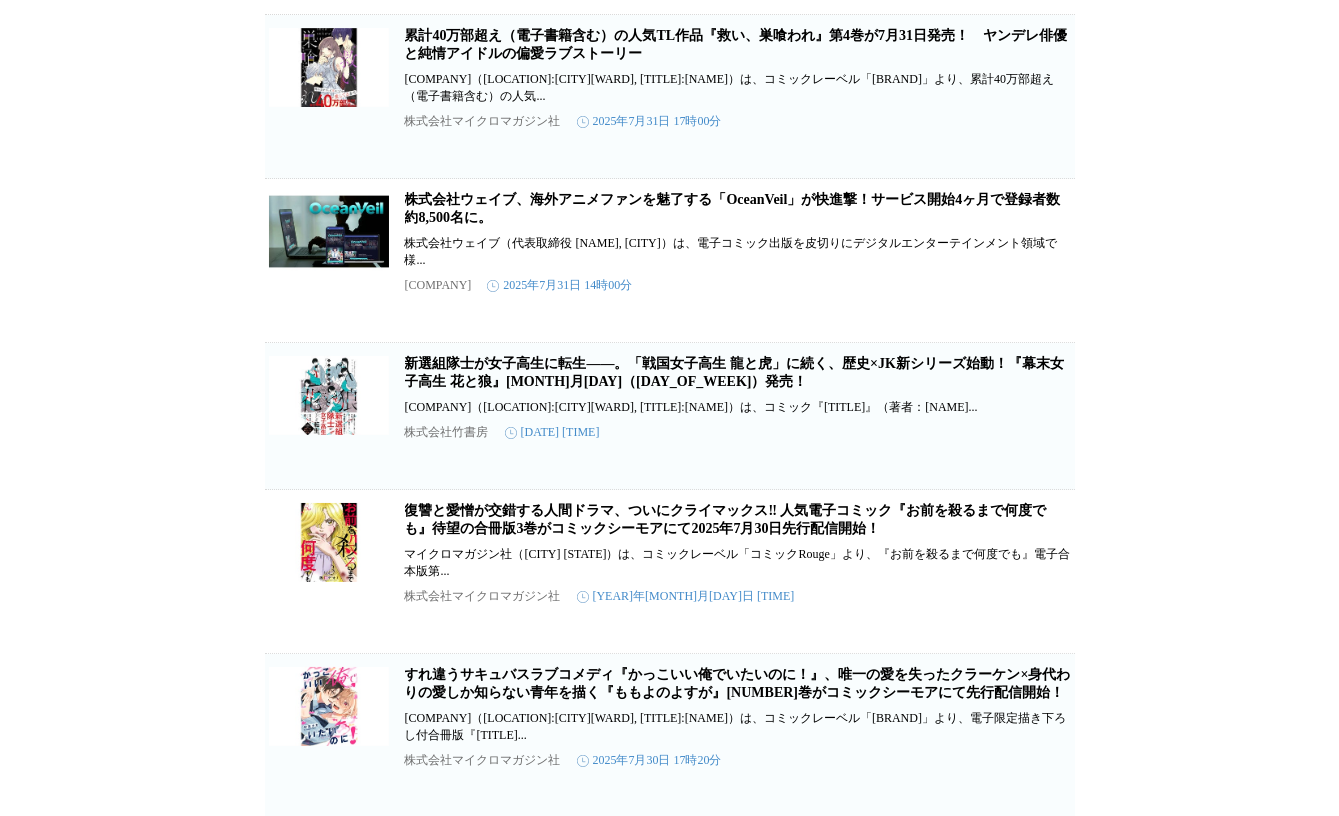 scroll, scrollTop: 2785, scrollLeft: 0, axis: vertical 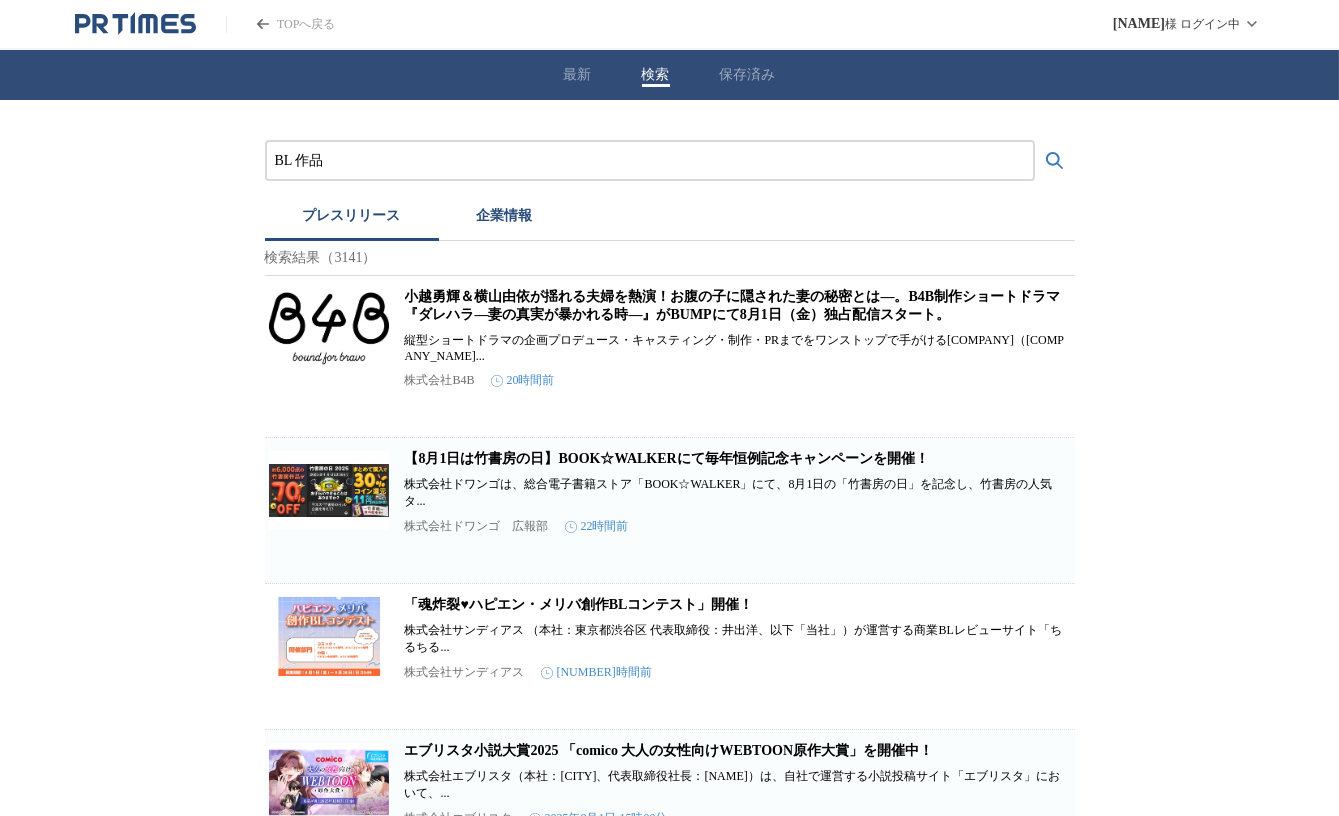 click on "BL 作品" at bounding box center (650, 161) 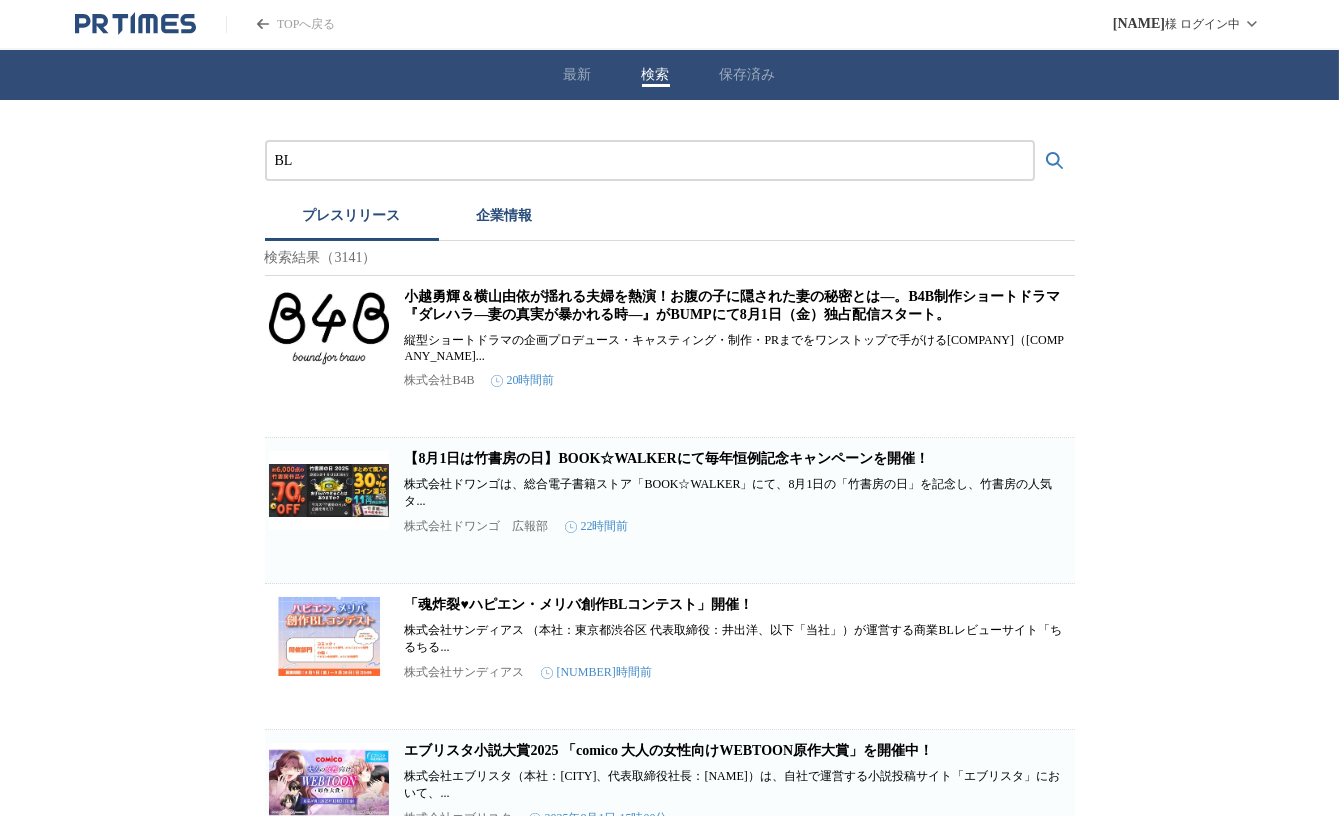 type on "B" 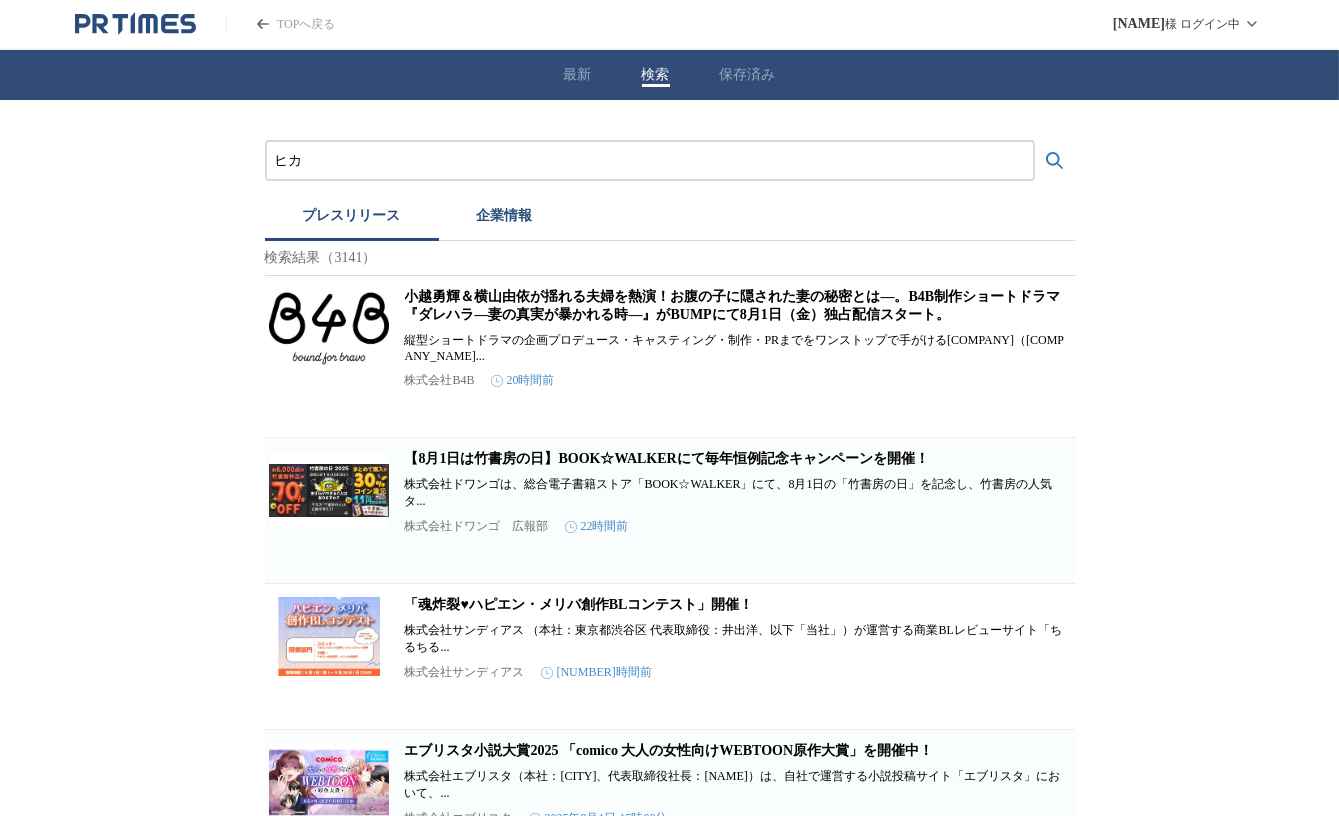 type on "ヒ" 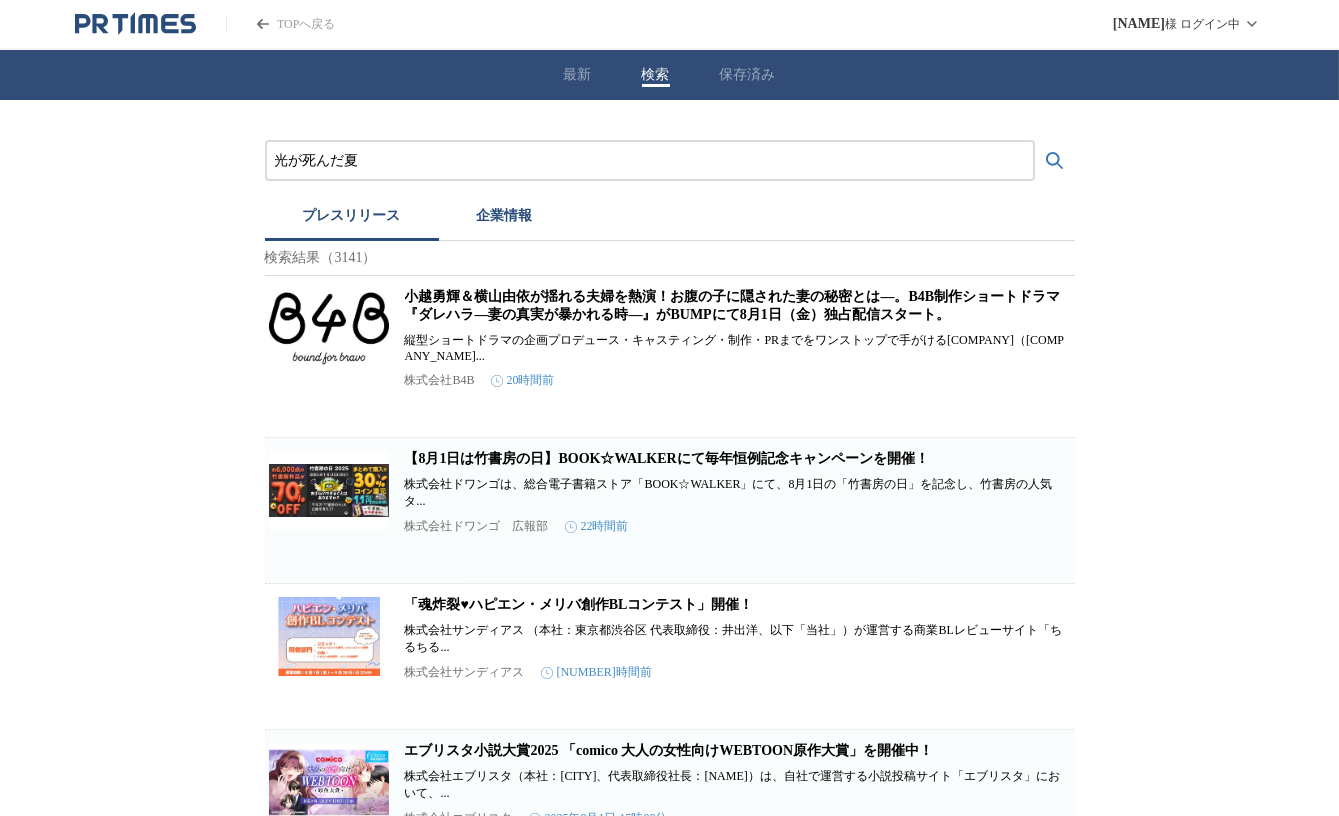 click at bounding box center [1055, 161] 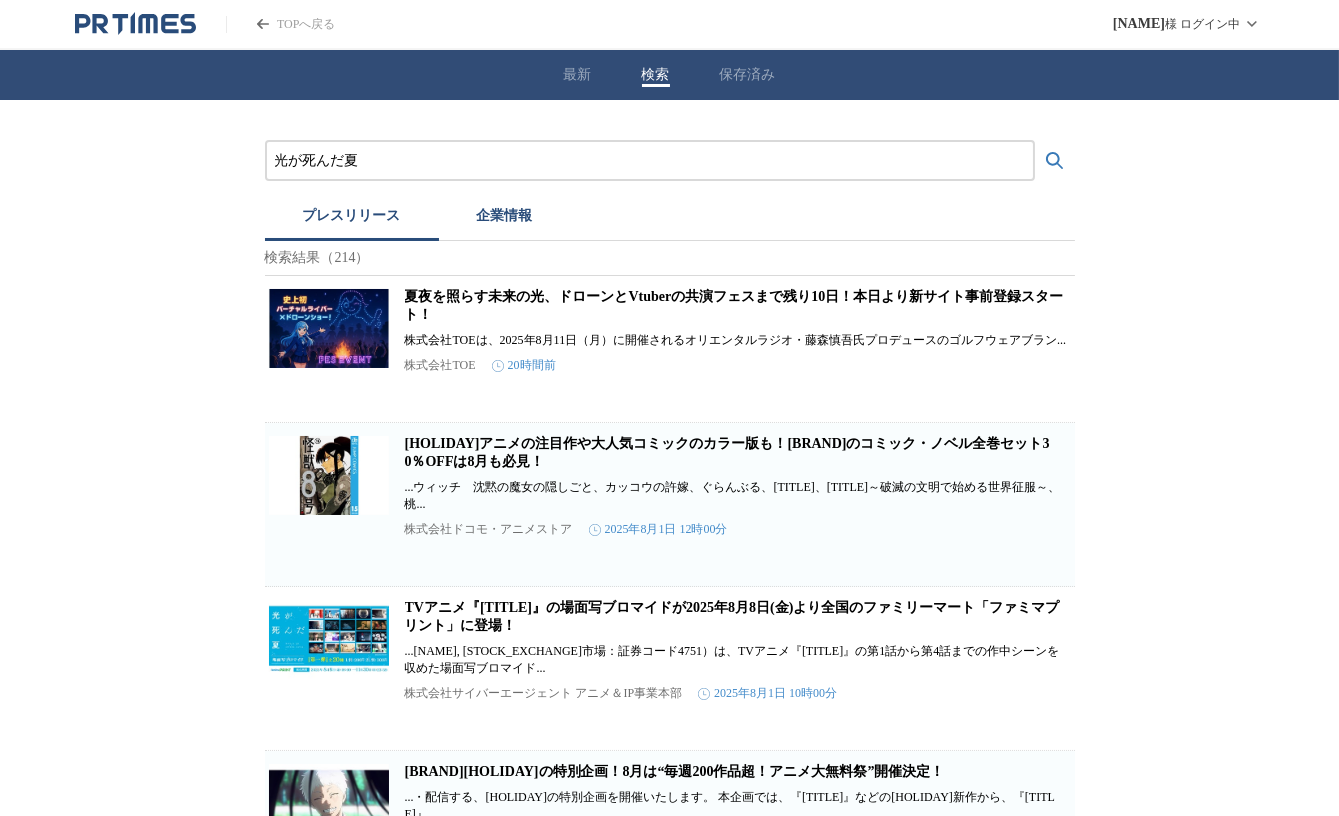 click on "光が死んだ夏 プレスリリース 企業情報 検索結果（214） 夏夜を照らす未来の光、ドローンとVtuberの共演フェスまで残り10日！本日より新サイト事前登録スタート！ 株式会社TOEは、2025年8月11日（月）に開催されるオリエンタルラジオ・藤森慎吾氏プロデュースのゴルフウェアブラン... 株式会社TOE 20時間前 保存する 夏アニメの注目作や大人気コミックのカラー版も！dアニメストアのコミック・ノベル全巻セット30％OFFは8月も必見！ ...ウィッチ　沈黙の魔女の隠しごと、カッコウの許嫁、ぐらんぶる、光が死んだ夏、異世界黙示録マイノグーラ～破滅の文明で始める世界征服～、桃... 株式会社ドコモ・アニメストア 2025年8月1日 12時00分 保存する 株式会社サイバーエージェント アニメ＆IP事業本部 2025年8月1日 10時00分 保存する ABEMA 2025年7月31日 15時10分 ABEMA ABEMA" at bounding box center [669, 1759] 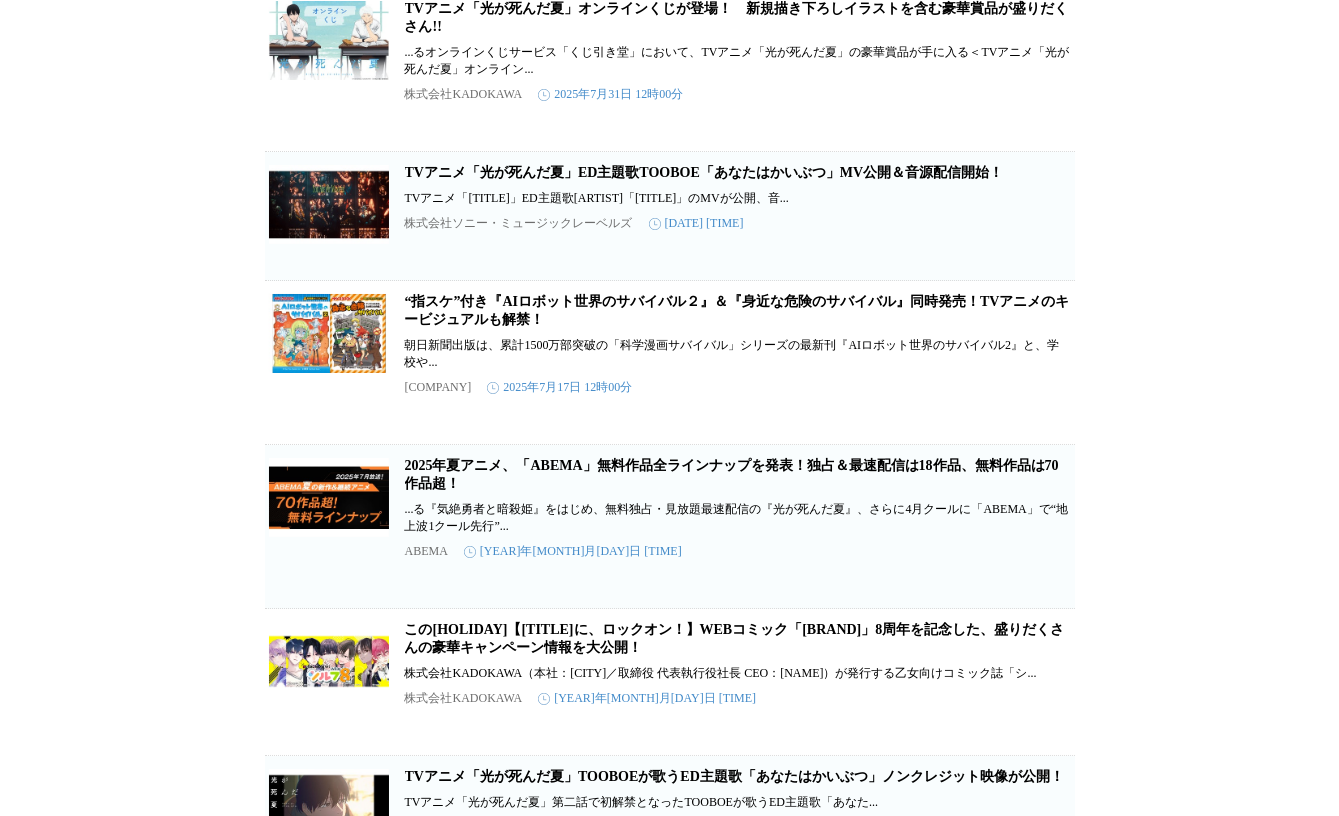 scroll, scrollTop: 945, scrollLeft: 0, axis: vertical 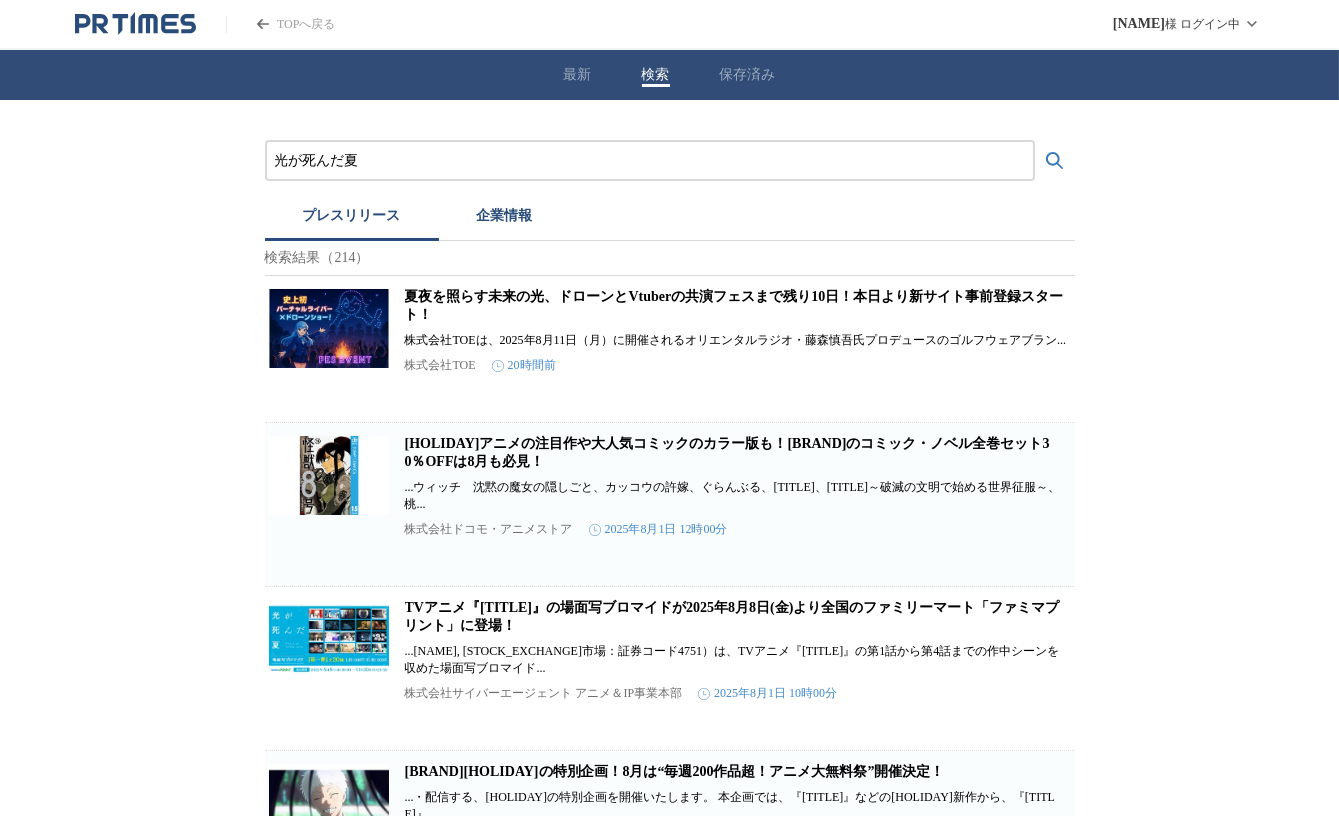 click on "光が死んだ夏" at bounding box center [650, 160] 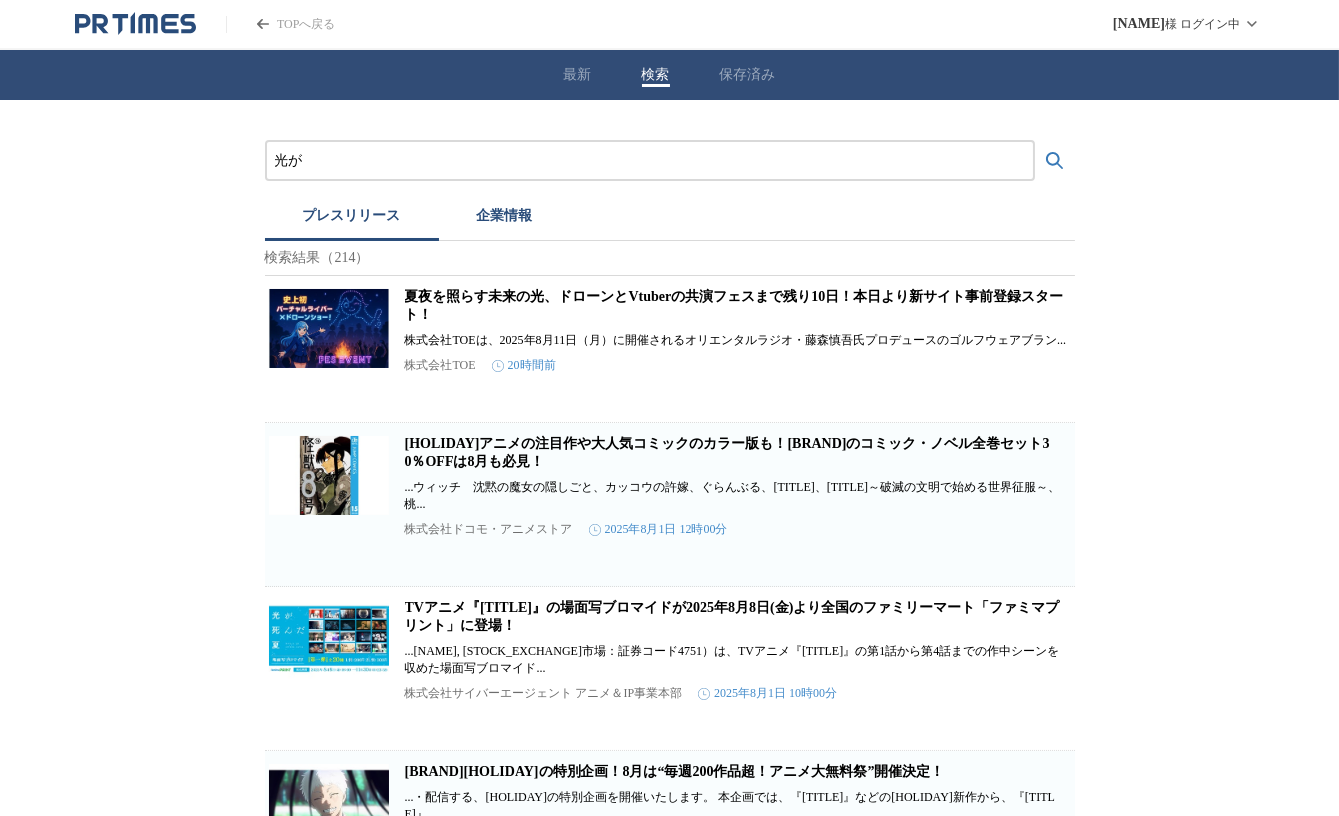 type on "光" 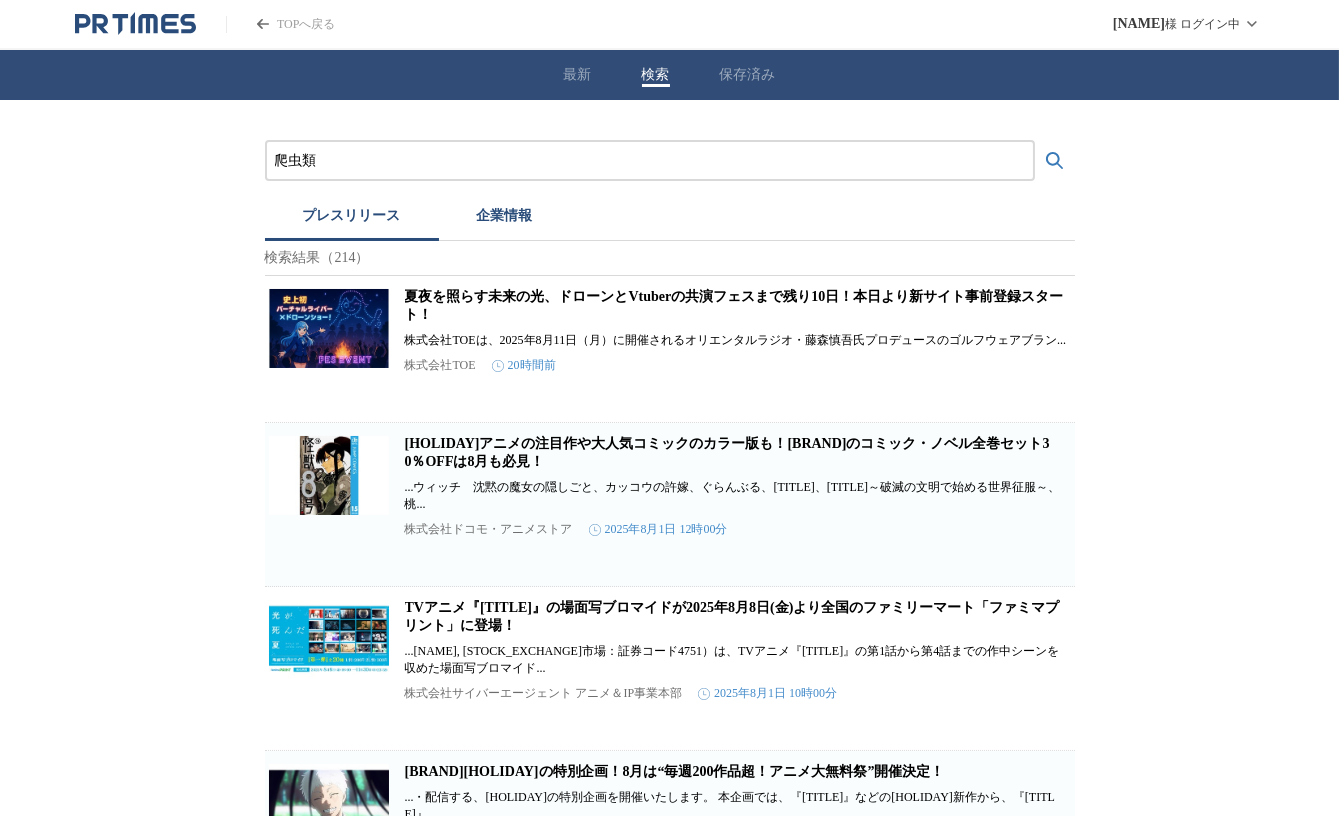 click at bounding box center (1055, 161) 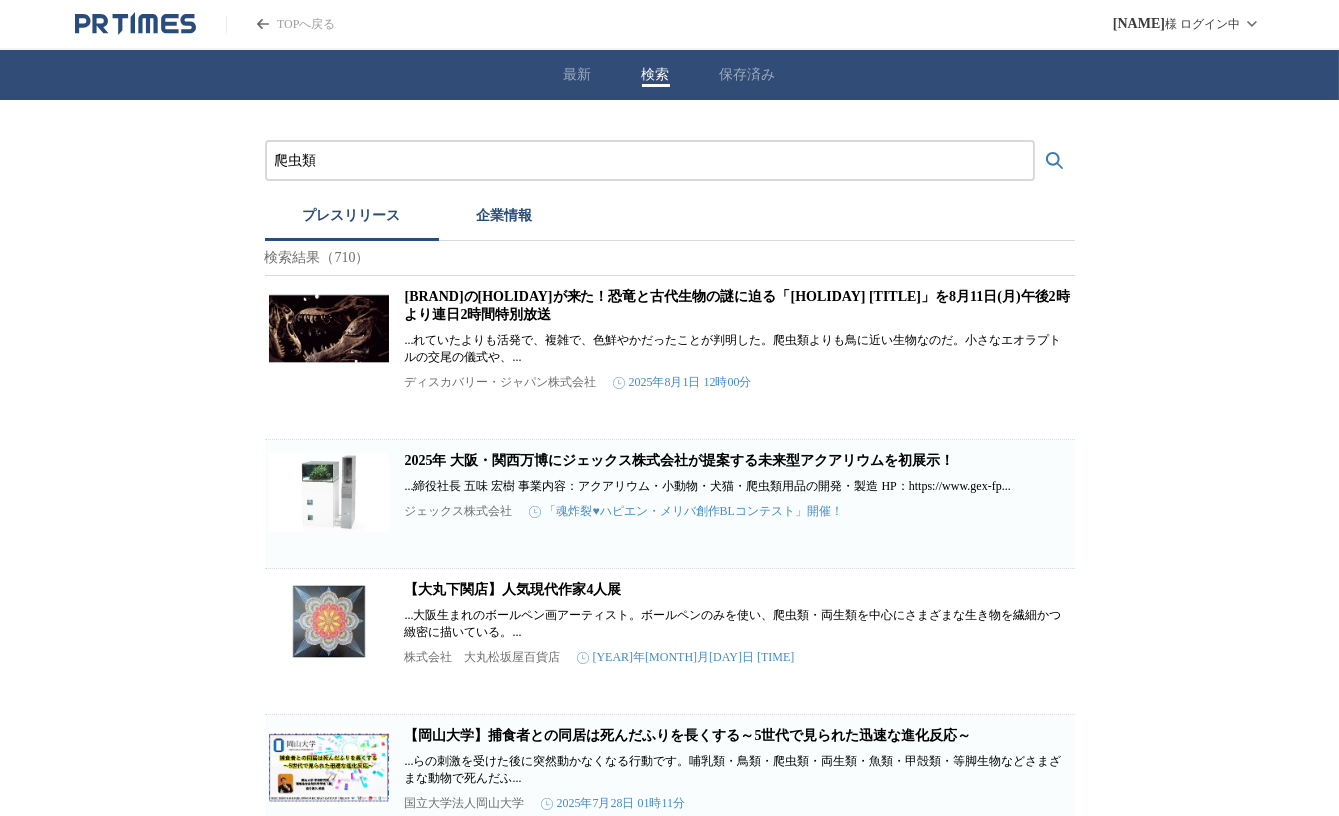 click on "爬虫類 プレスリリース 企業情報 検索結果（710） アニマルプラネットの夏が来た！恐竜と古代生物の謎に迫る「夏休み 恐竜と古代生物SP」を8月11日(月)午後2時より連日2時間特別放送 ...れていたよりも活発で、複雑で、色鮮やかだったことが判明した。爬虫類よりも鳥に近い生物なのだ。小さなエオラプトルの交尾の儀式や、... ディスカバリー・ジャパン株式会社 2025年8月1日 12時00分 保存する 2025年 大阪・関西万博にジェックス株式会社が提案する未来型アクアリウムを初展示！ ...締役社長 五味 宏樹 事業内容：アクアリウム・小動物・犬猫・爬虫類用品の開発・製造 HP：https://www.gex-fp... ジェックス株式会社 2025年7月29日 17時30分 保存する 【大丸下関店】人気現代作家4人展 株式会社　大丸松坂屋百貨店 2025年7月29日 15時30分 保存する 国立大学法人岡山大学" at bounding box center (669, 1748) 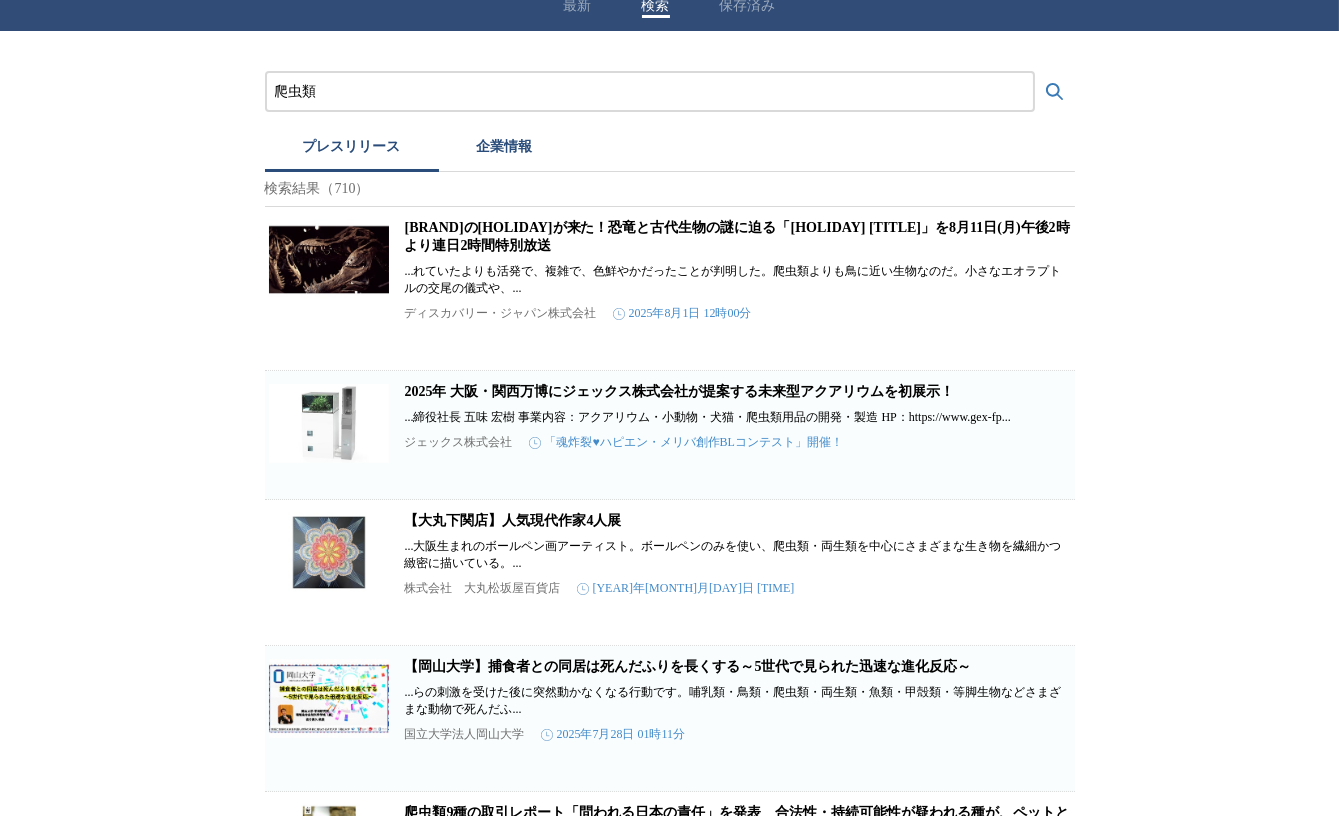 scroll, scrollTop: 72, scrollLeft: 0, axis: vertical 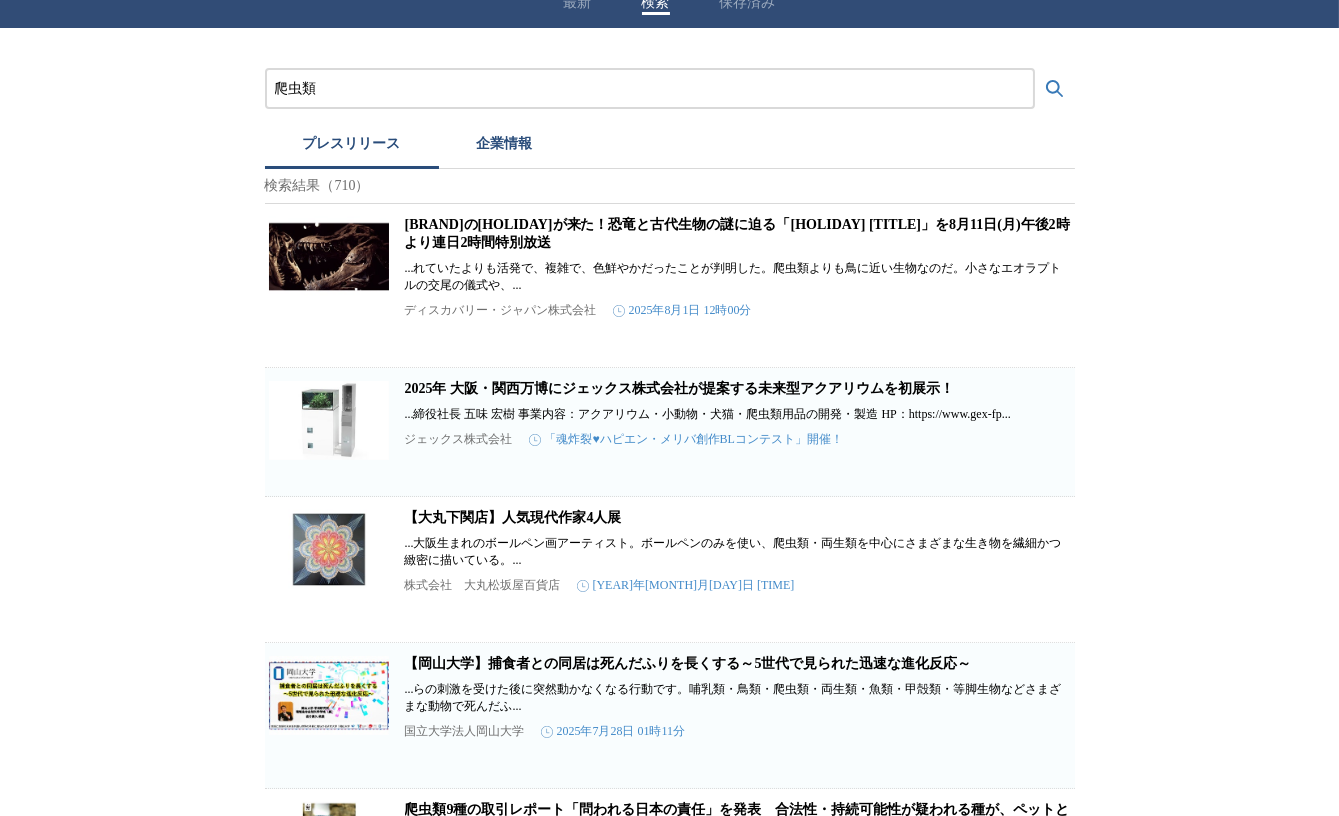 click on "[BRAND]の[HOLIDAY]が来た！恐竜と古代生物の謎に迫る「[HOLIDAY] [TITLE]」を8月11日(月)午後2時より連日2時間特別放送" at bounding box center (737, 233) 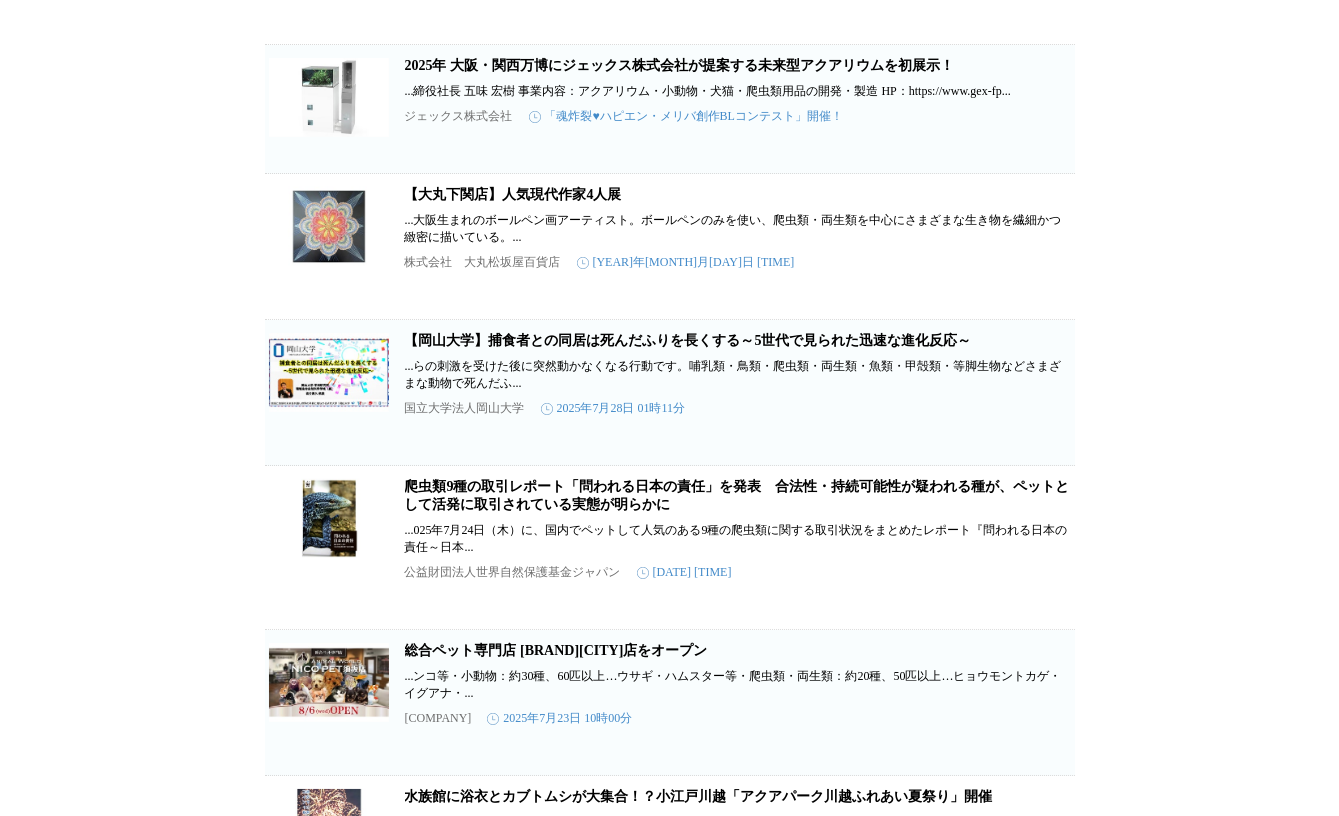 scroll, scrollTop: 400, scrollLeft: 0, axis: vertical 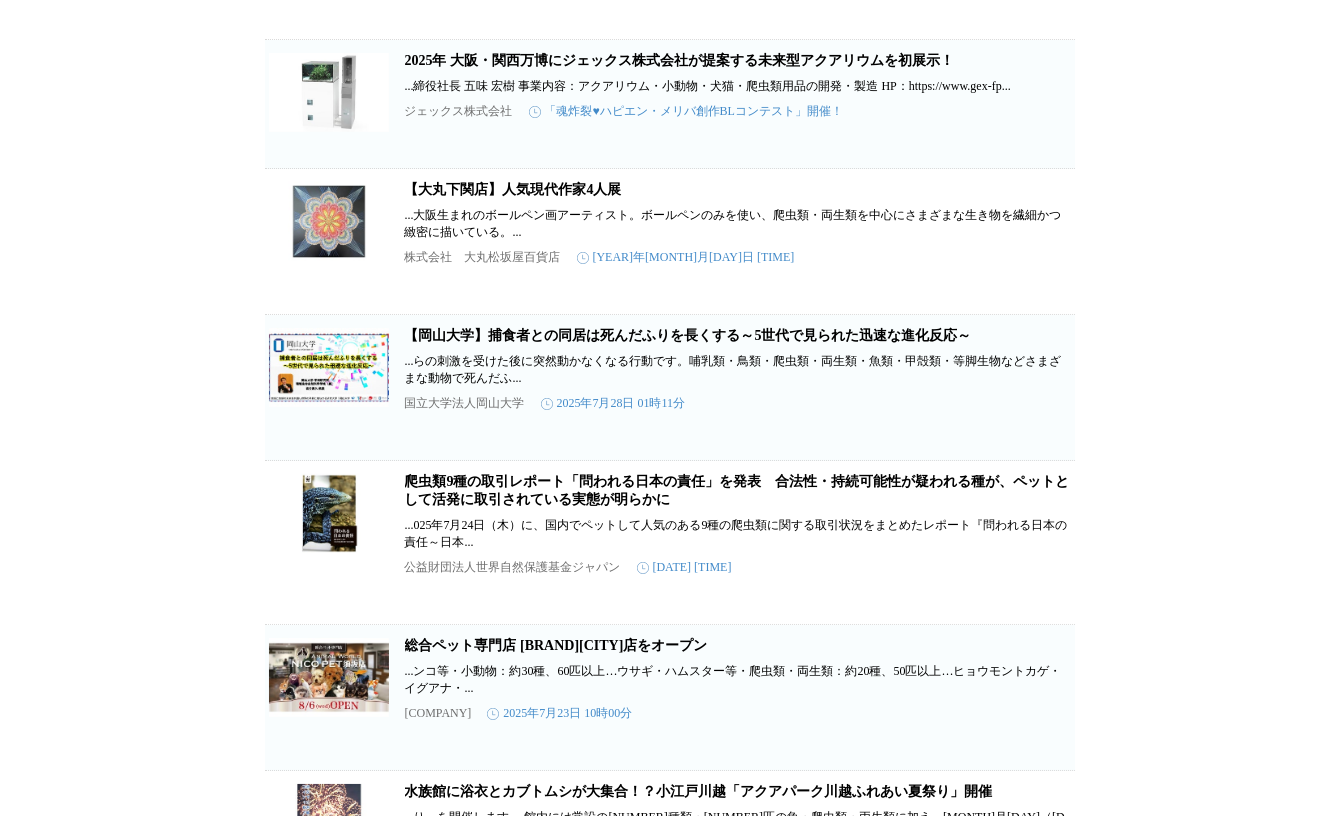 click on "2025年 大阪・関西万博にジェックス株式会社が提案する未来型アクアリウムを初展示！" at bounding box center [680, 60] 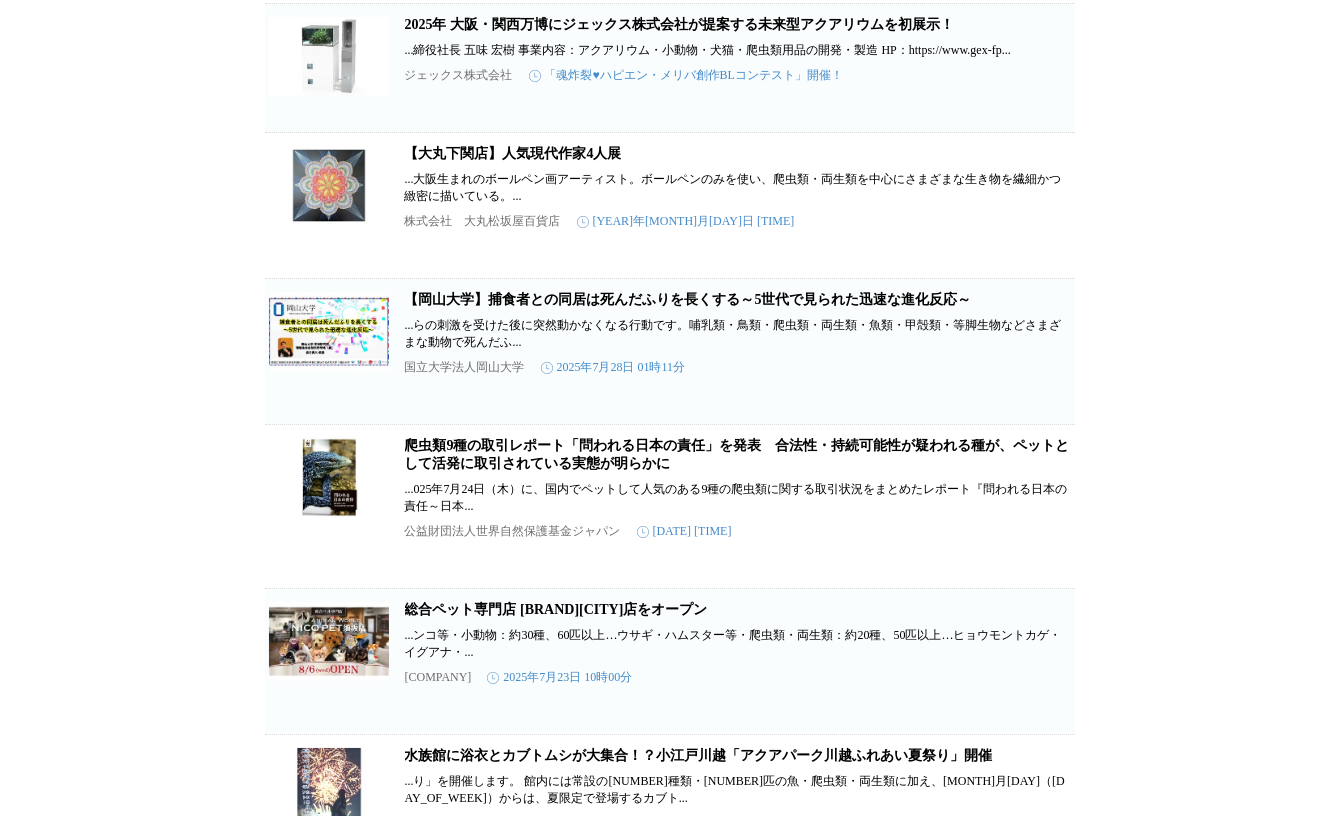 scroll, scrollTop: 472, scrollLeft: 0, axis: vertical 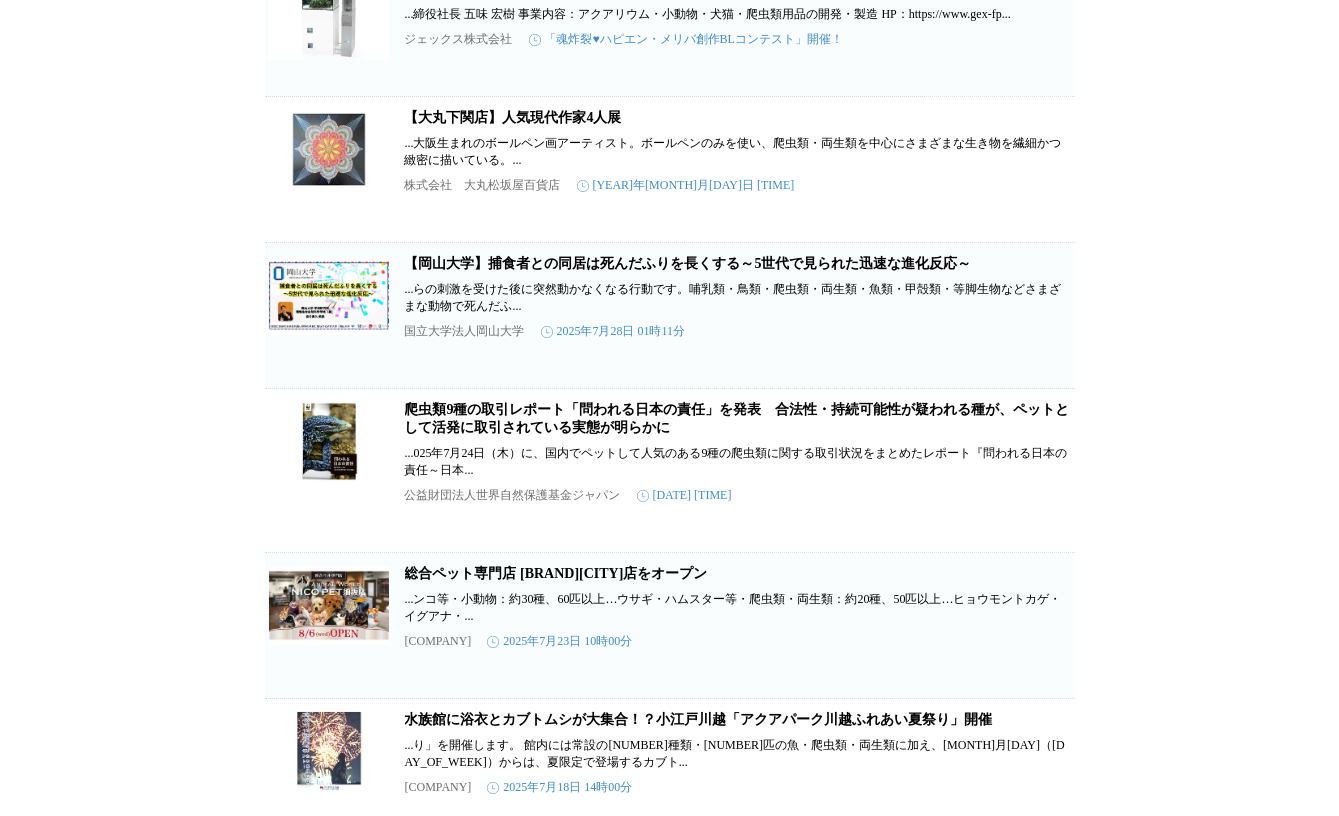 click on "爬虫類 プレスリリース 企業情報 検索結果（710） アニマルプラネットの夏が来た！恐竜と古代生物の謎に迫る「夏休み 恐竜と古代生物SP」を8月11日(月)午後2時より連日2時間特別放送 ...れていたよりも活発で、複雑で、色鮮やかだったことが判明した。爬虫類よりも鳥に近い生物なのだ。小さなエオラプトルの交尾の儀式や、... ディスカバリー・ジャパン株式会社 2025年8月1日 12時00分 保存する 2025年 大阪・関西万博にジェックス株式会社が提案する未来型アクアリウムを初展示！ ...締役社長 五味 宏樹 事業内容：アクアリウム・小動物・犬猫・爬虫類用品の開発・製造 HP：https://www.gex-fp... ジェックス株式会社 2025年7月29日 17時30分 保存する 【大丸下関店】人気現代作家4人展 株式会社　大丸松坂屋百貨店 2025年7月29日 15時30分 保存する 国立大学法人岡山大学" at bounding box center [669, 1276] 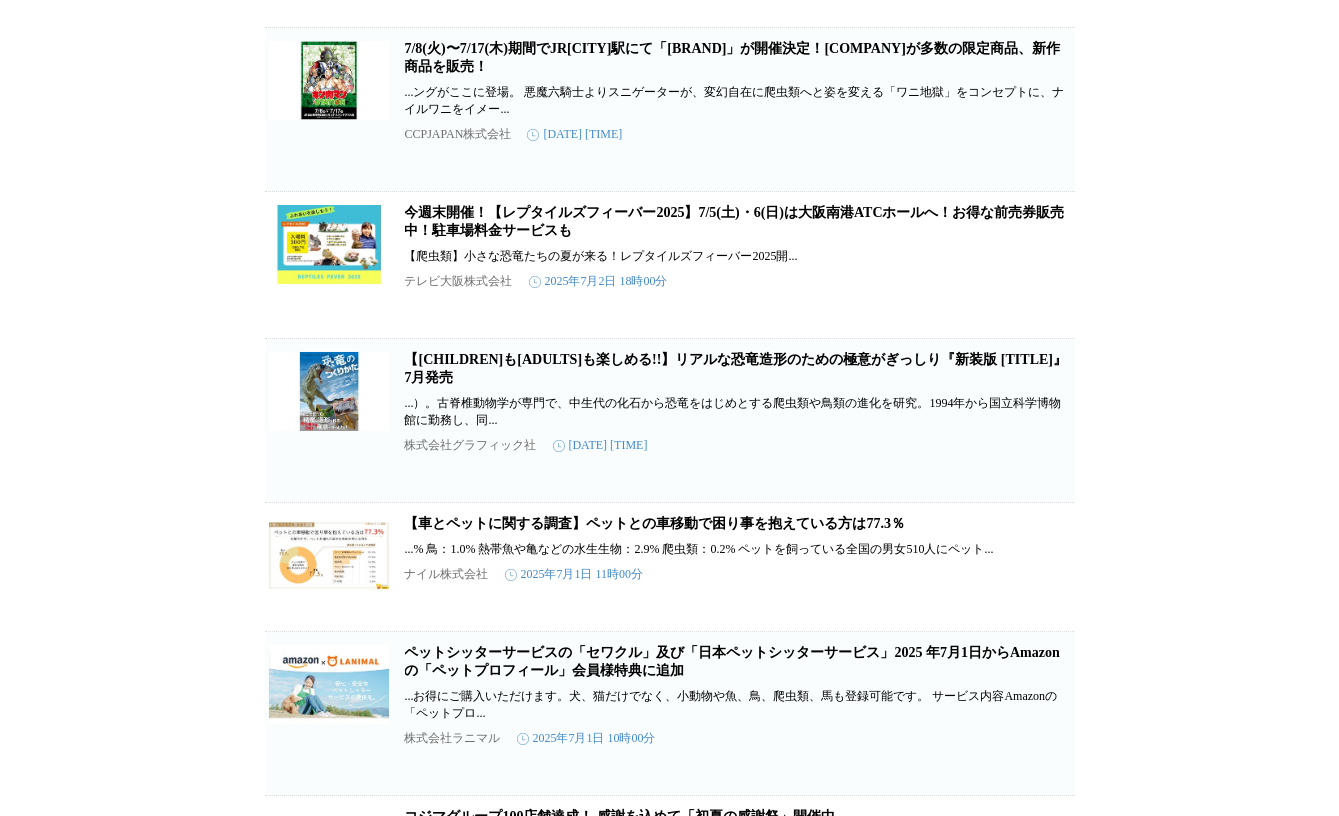scroll, scrollTop: 2254, scrollLeft: 0, axis: vertical 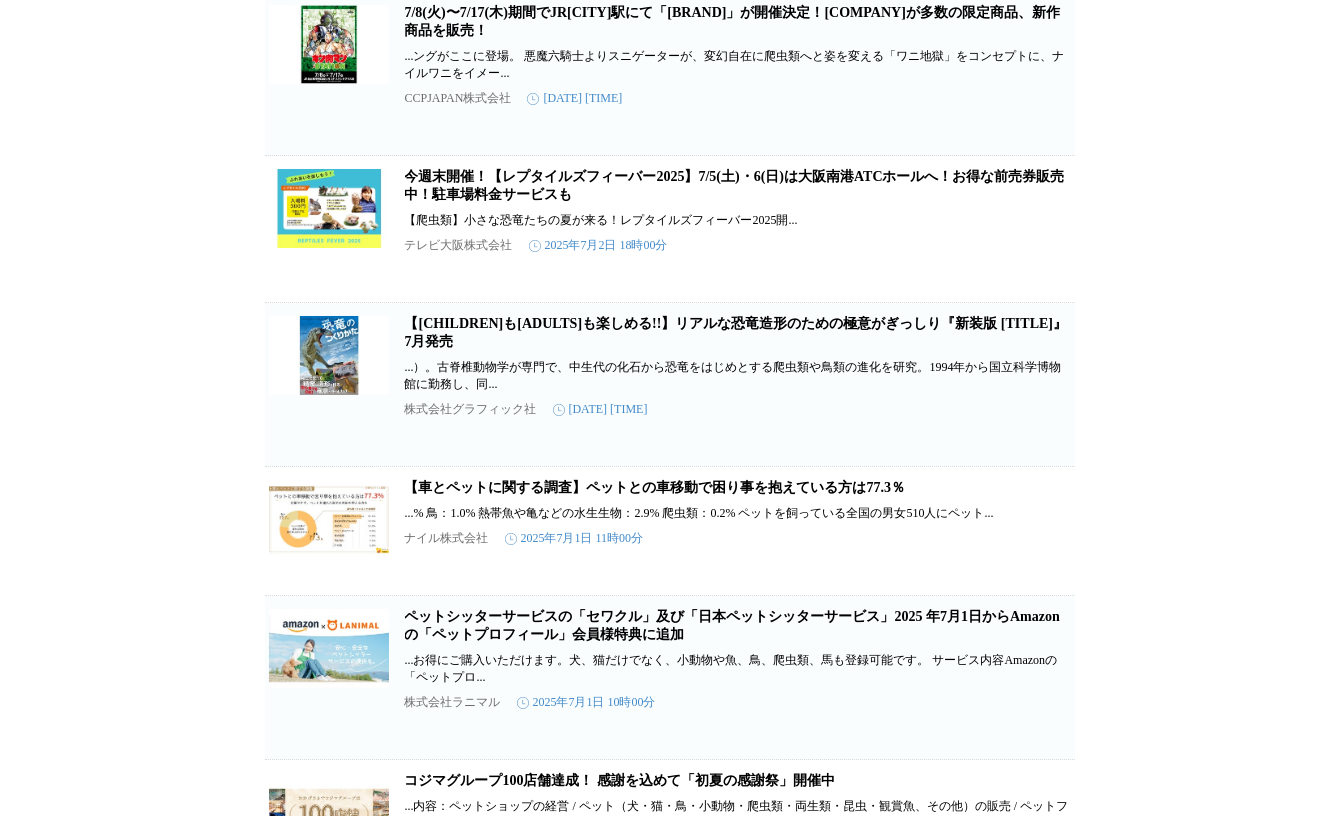 click on "爬虫類 プレスリリース 企業情報 検索結果（710） アニマルプラネットの夏が来た！恐竜と古代生物の謎に迫る「夏休み 恐竜と古代生物SP」を8月11日(月)午後2時より連日2時間特別放送 ...れていたよりも活発で、複雑で、色鮮やかだったことが判明した。爬虫類よりも鳥に近い生物なのだ。小さなエオラプトルの交尾の儀式や、... ディスカバリー・ジャパン株式会社 2025年8月1日 12時00分 保存する 2025年 大阪・関西万博にジェックス株式会社が提案する未来型アクアリウムを初展示！ ...締役社長 五味 宏樹 事業内容：アクアリウム・小動物・犬猫・爬虫類用品の開発・製造 HP：https://www.gex-fp... ジェックス株式会社 2025年7月29日 17時30分 保存する 【大丸下関店】人気現代作家4人展 株式会社　大丸松坂屋百貨店 2025年7月29日 15時30分 保存する 国立大学法人岡山大学" at bounding box center (669, -506) 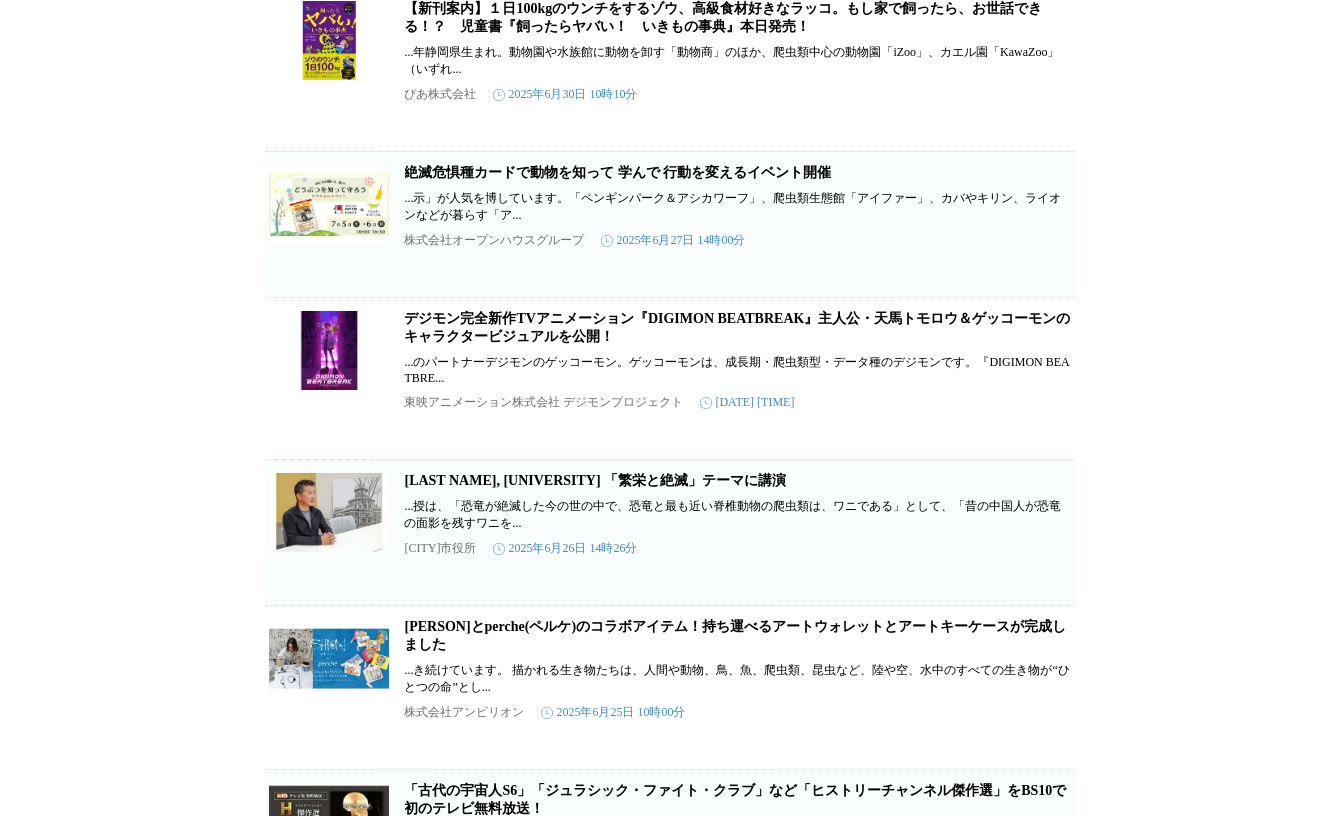 scroll, scrollTop: 3338, scrollLeft: 0, axis: vertical 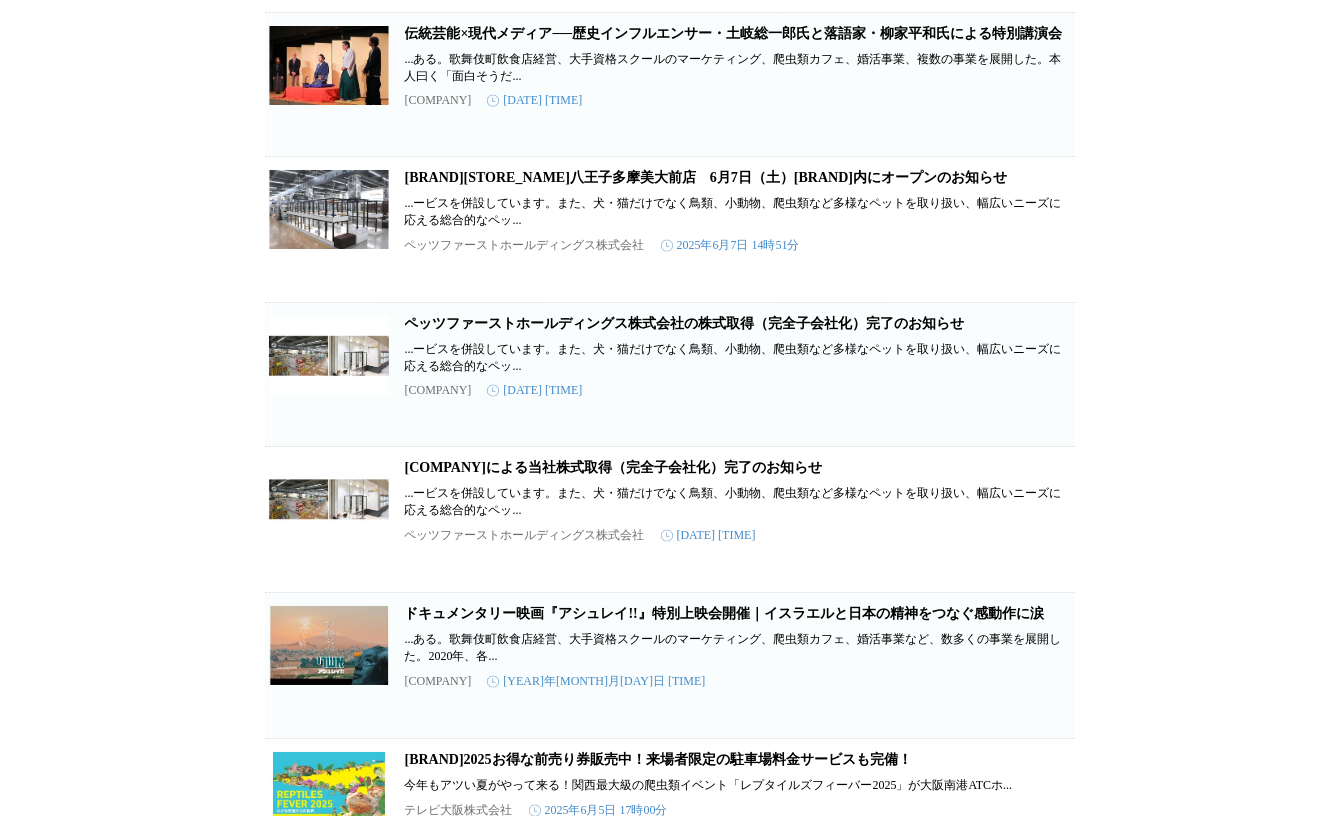 click on "爬虫類 プレスリリース 企業情報 検索結果（710） アニマルプラネットの夏が来た！恐竜と古代生物の謎に迫る「夏休み 恐竜と古代生物SP」を8月11日(月)午後2時より連日2時間特別放送 ...れていたよりも活発で、複雑で、色鮮やかだったことが判明した。爬虫類よりも鳥に近い生物なのだ。小さなエオラプトルの交尾の儀式や、... ディスカバリー・ジャパン株式会社 2025年8月1日 12時00分 保存する 2025年 大阪・関西万博にジェックス株式会社が提案する未来型アクアリウムを初展示！ ...締役社長 五味 宏樹 事業内容：アクアリウム・小動物・犬猫・爬虫類用品の開発・製造 HP：https://www.gex-fp... ジェックス株式会社 2025年7月29日 17時30分 保存する 【大丸下関店】人気現代作家4人展 株式会社　大丸松坂屋百貨店 2025年7月29日 15時30分 保存する 国立大学法人岡山大学" at bounding box center (669, -2100) 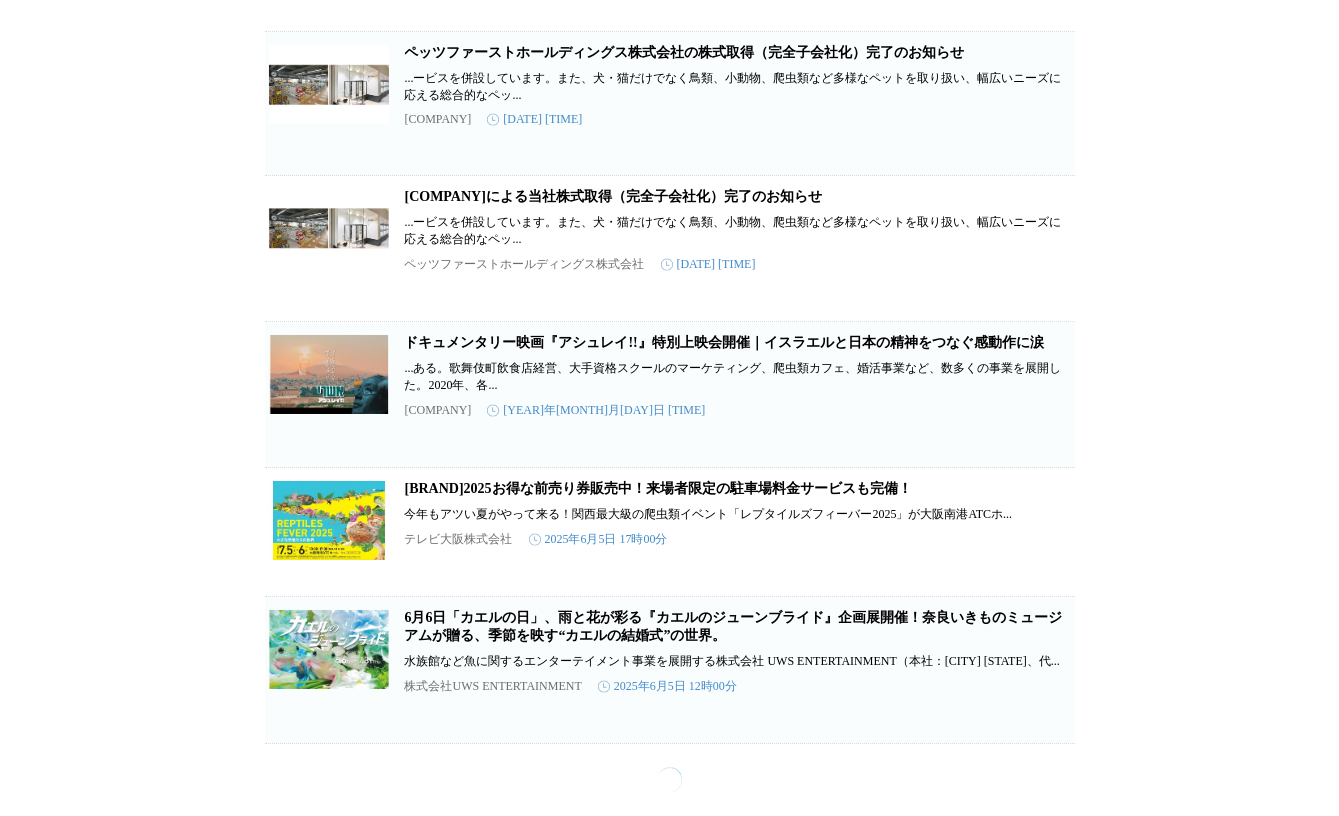 scroll, scrollTop: 5750, scrollLeft: 0, axis: vertical 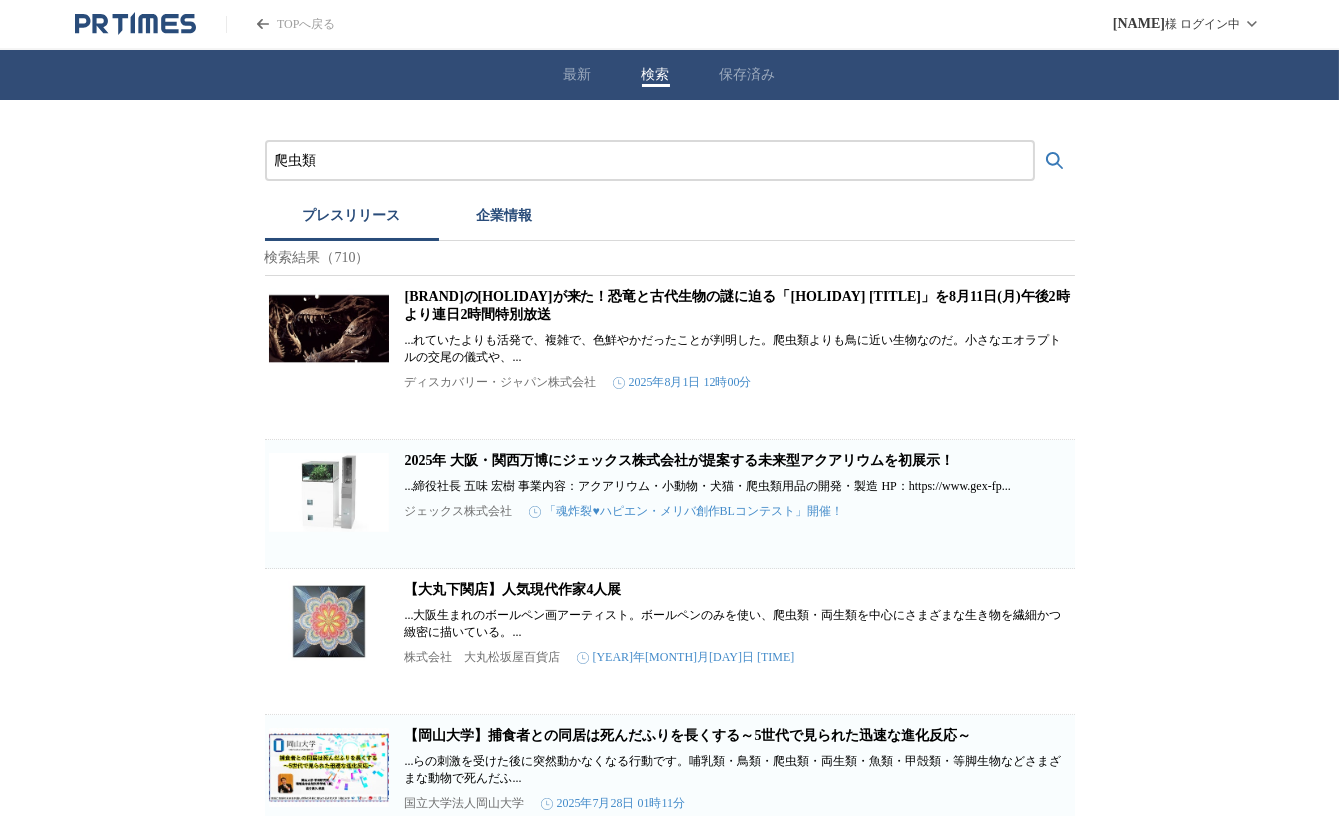 click on "爬虫類" at bounding box center (650, 161) 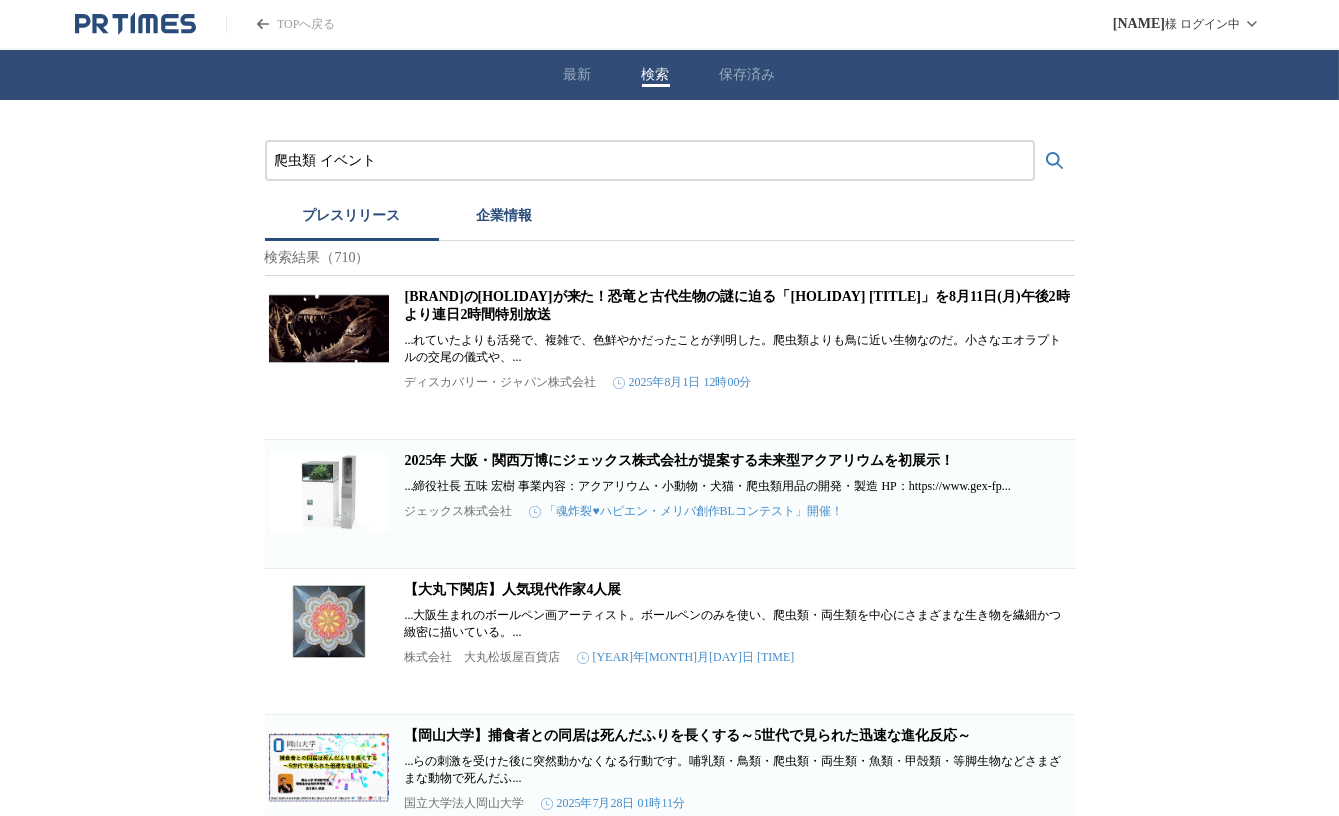 type on "爬虫類 イベント" 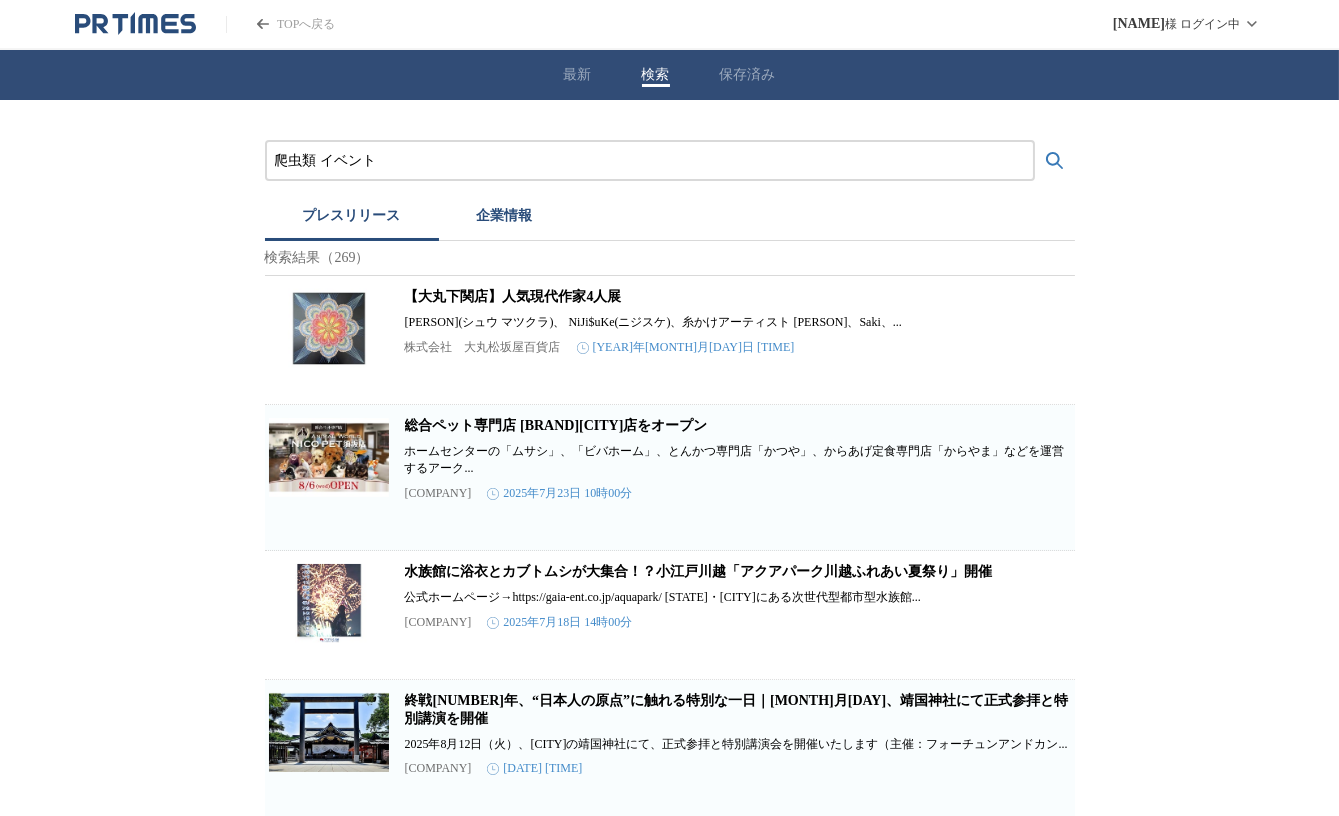 click on "爬虫類 イベント プレスリリース 企業情報 検索結果（269） 【大丸下関店】人気現代作家4人展 SHU matsukura(シュウ マツクラ)、 NiJi$uKe(ニジスケ)、糸かけアーティスト 桑野美紗、Saki、... 株式会社　大丸松坂屋百貨店 2025年7月29日 15時30分 保存する 総合ペット専門店 NICO PET須坂店をオープン ホームセンターの「ムサシ」、「ビバホーム」、とんかつ専門店「かつや」、からあげ定食専門店「からやま」などを運営するアーク... アークランズ株式会社 2025年7月23日 10時00分 保存する 水族館に浴衣とカブトムシが大集合！？小江戸川越「アクアパーク川越ふれあい夏祭り」開催 公式ホームページ→https://gaia-ent.co.jp/aquapark/ 埼玉・川越にある次世代型都市型水族館... Gaia Japan株式会社 2025年7月18日 14時00分 保存する 株式会社フォーチュンアンドカンパニー 保存する" at bounding box center [669, 1728] 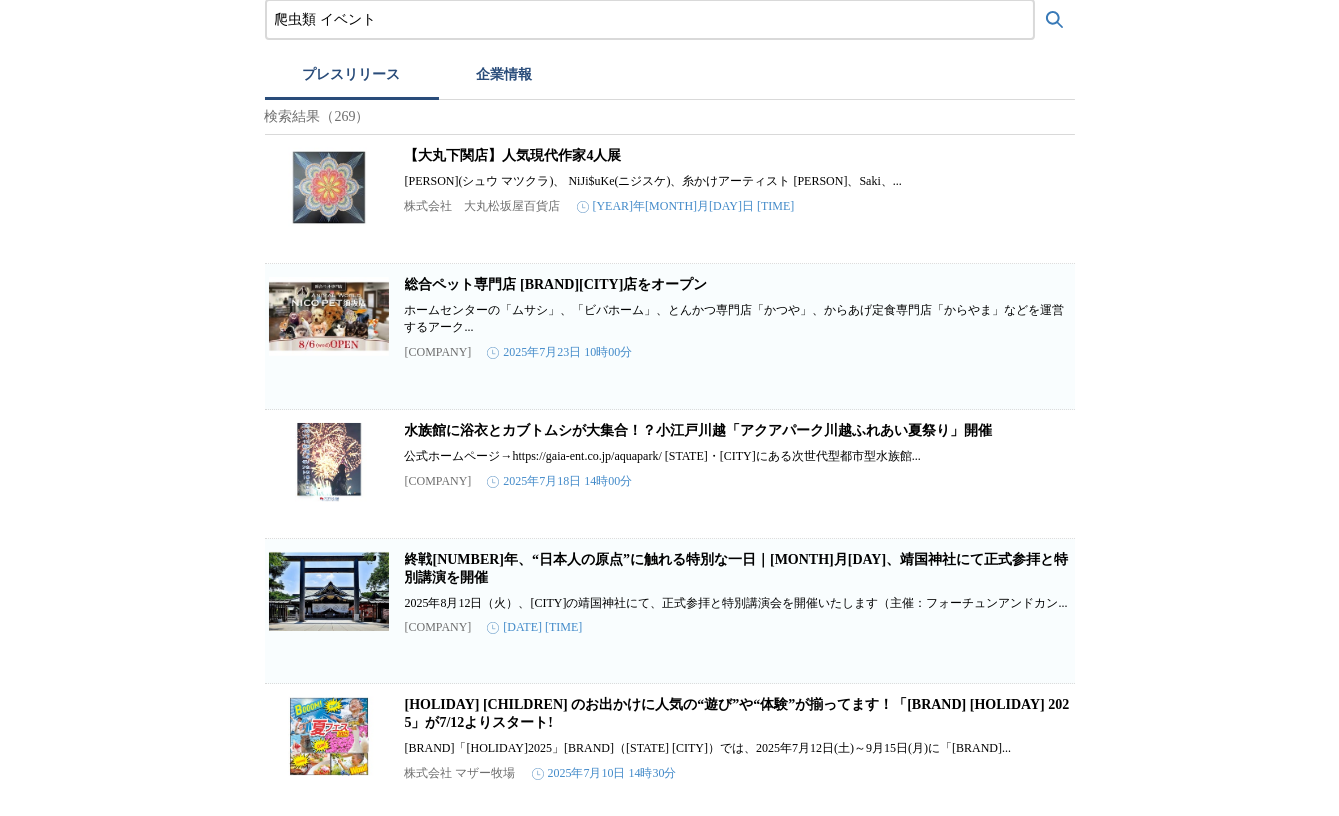scroll, scrollTop: 145, scrollLeft: 0, axis: vertical 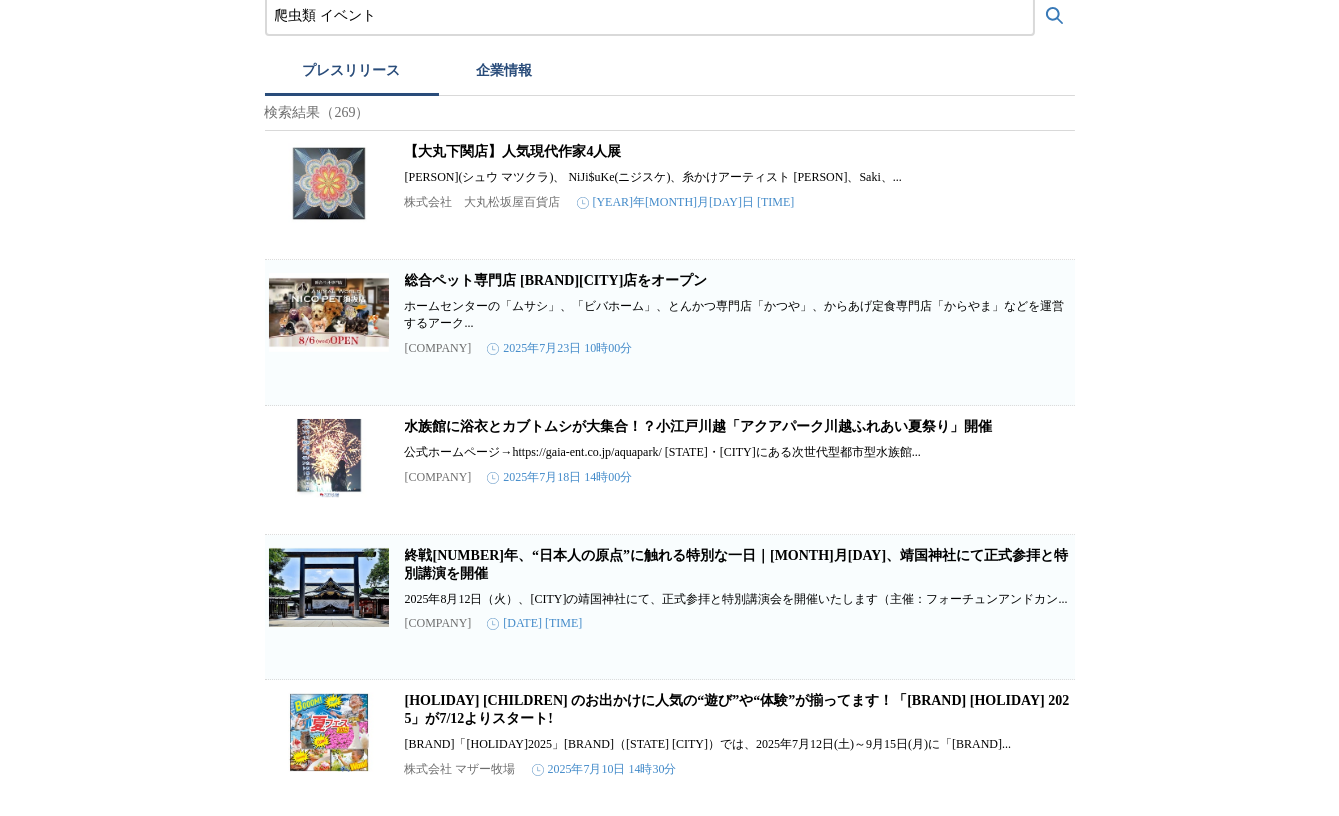 click on "爬虫類 イベント プレスリリース 企業情報 検索結果（269） 【大丸下関店】人気現代作家4人展 SHU matsukura(シュウ マツクラ)、 NiJi$uKe(ニジスケ)、糸かけアーティスト 桑野美紗、Saki、... 株式会社　大丸松坂屋百貨店 2025年7月29日 15時30分 保存する 総合ペット専門店 NICO PET須坂店をオープン ホームセンターの「ムサシ」、「ビバホーム」、とんかつ専門店「かつや」、からあげ定食専門店「からやま」などを運営するアーク... アークランズ株式会社 2025年7月23日 10時00分 保存する 水族館に浴衣とカブトムシが大集合！？小江戸川越「アクアパーク川越ふれあい夏祭り」開催 公式ホームページ→https://gaia-ent.co.jp/aquapark/ 埼玉・川越にある次世代型都市型水族館... Gaia Japan株式会社 2025年7月18日 14時00分 保存する 株式会社フォーチュンアンドカンパニー 保存する" at bounding box center (669, 1583) 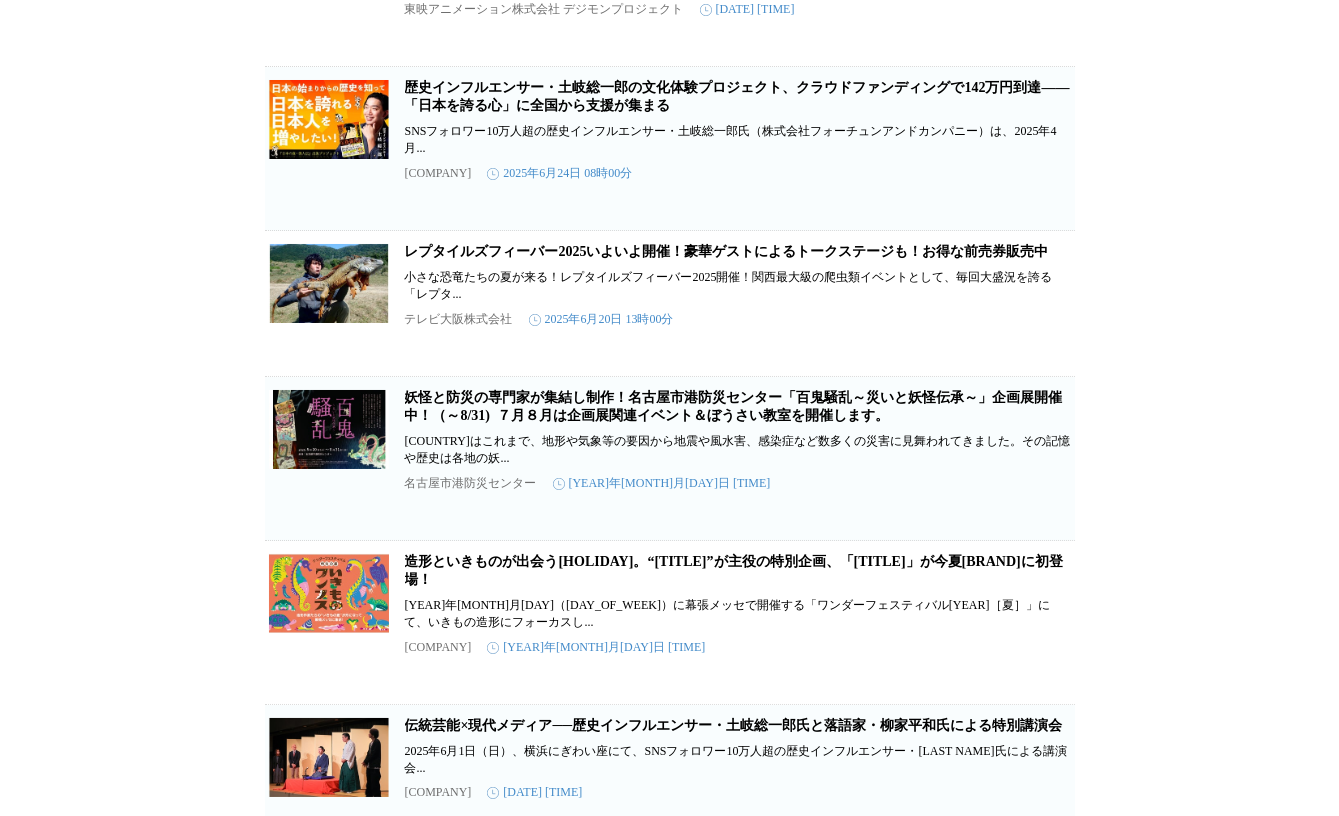 scroll, scrollTop: 1927, scrollLeft: 0, axis: vertical 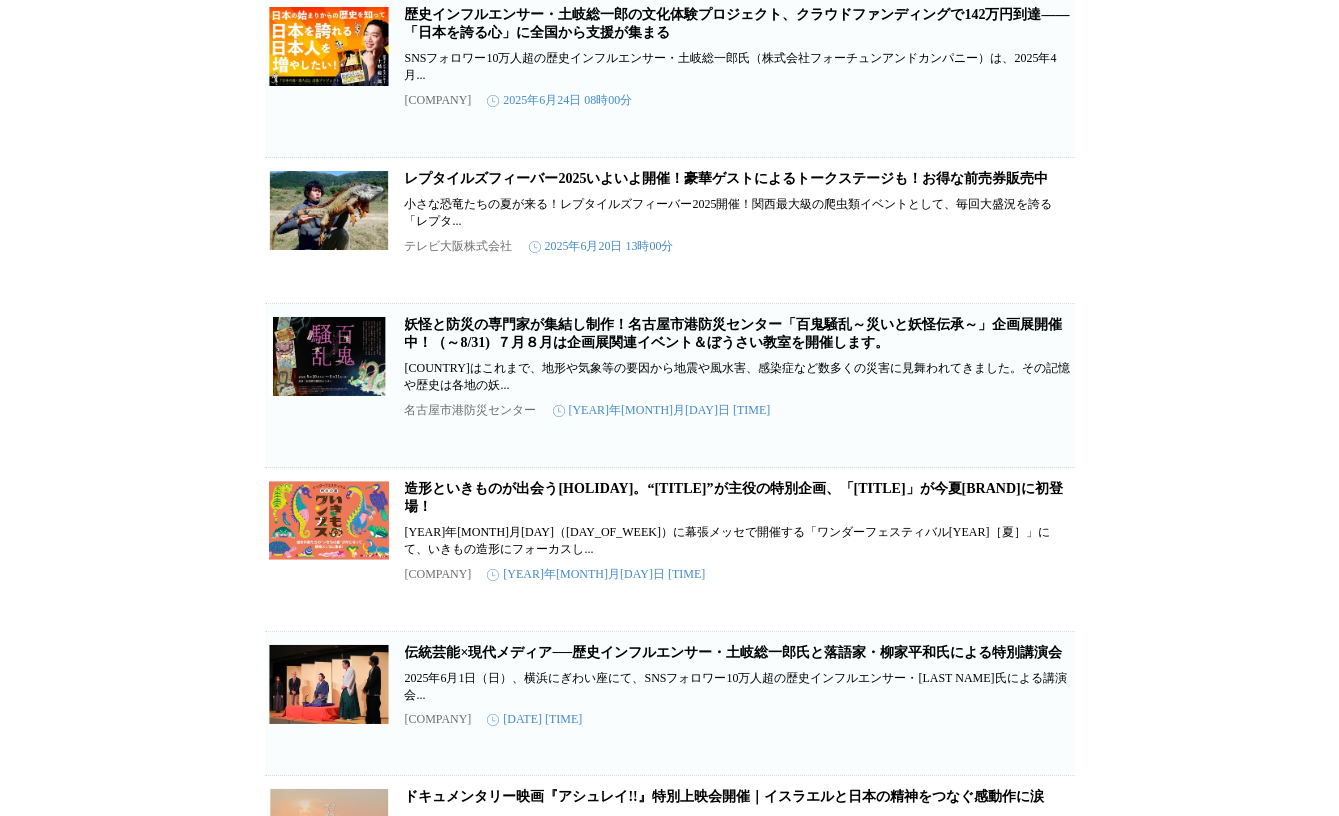 click on "妖怪と防災の専門家が集結し制作！名古屋市港防災センター「百鬼騒乱～災いと妖怪伝承～」企画展開催中！（～8/31)  ７月８月は企画展関連イベント＆ぼうさい教室を開催します。" at bounding box center (734, 333) 